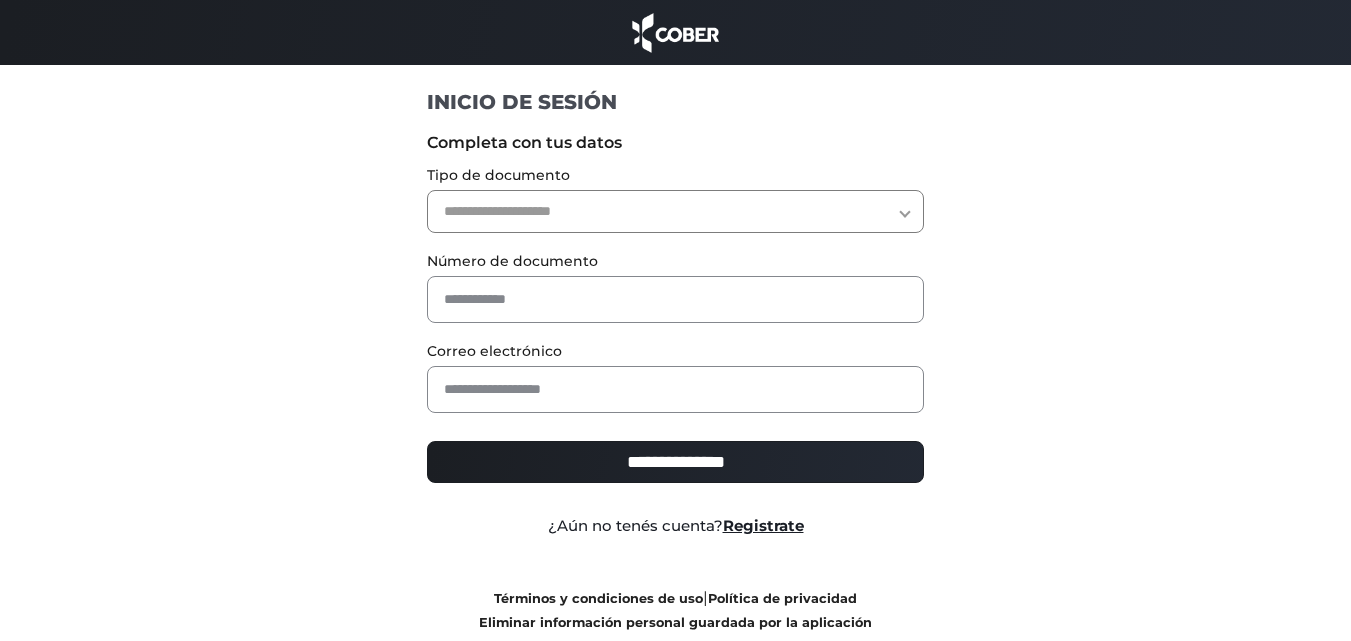 scroll, scrollTop: 0, scrollLeft: 0, axis: both 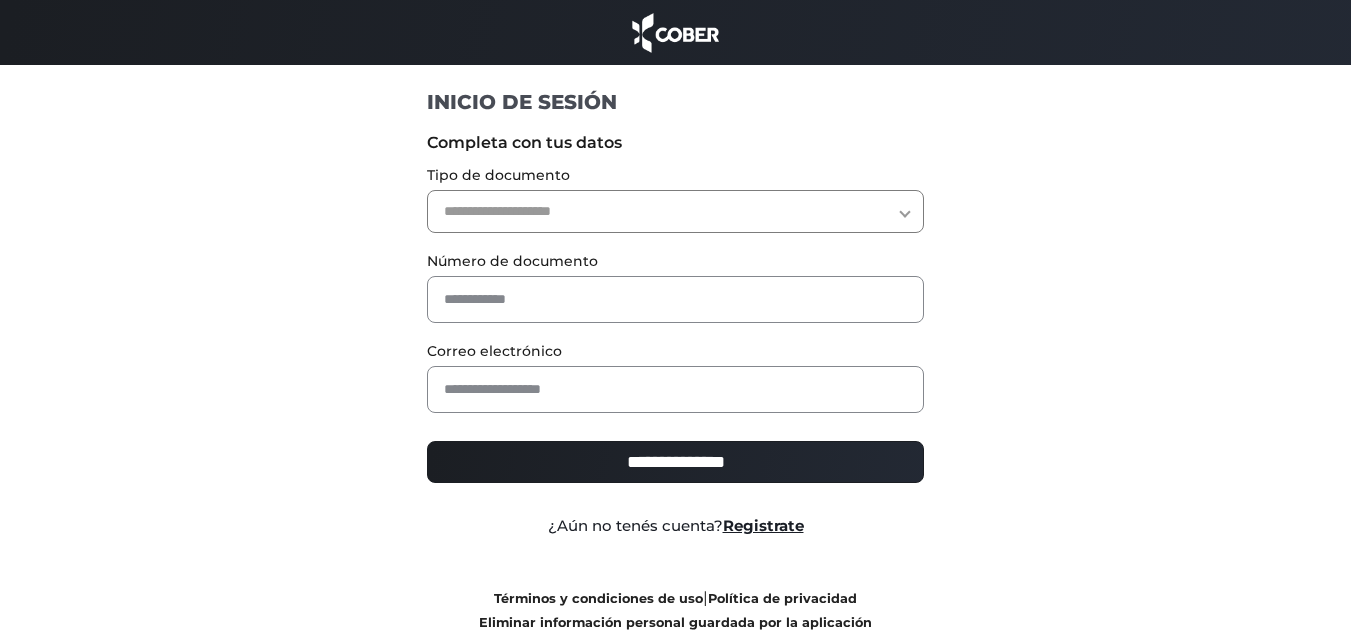 click on "**********" at bounding box center (675, 330) 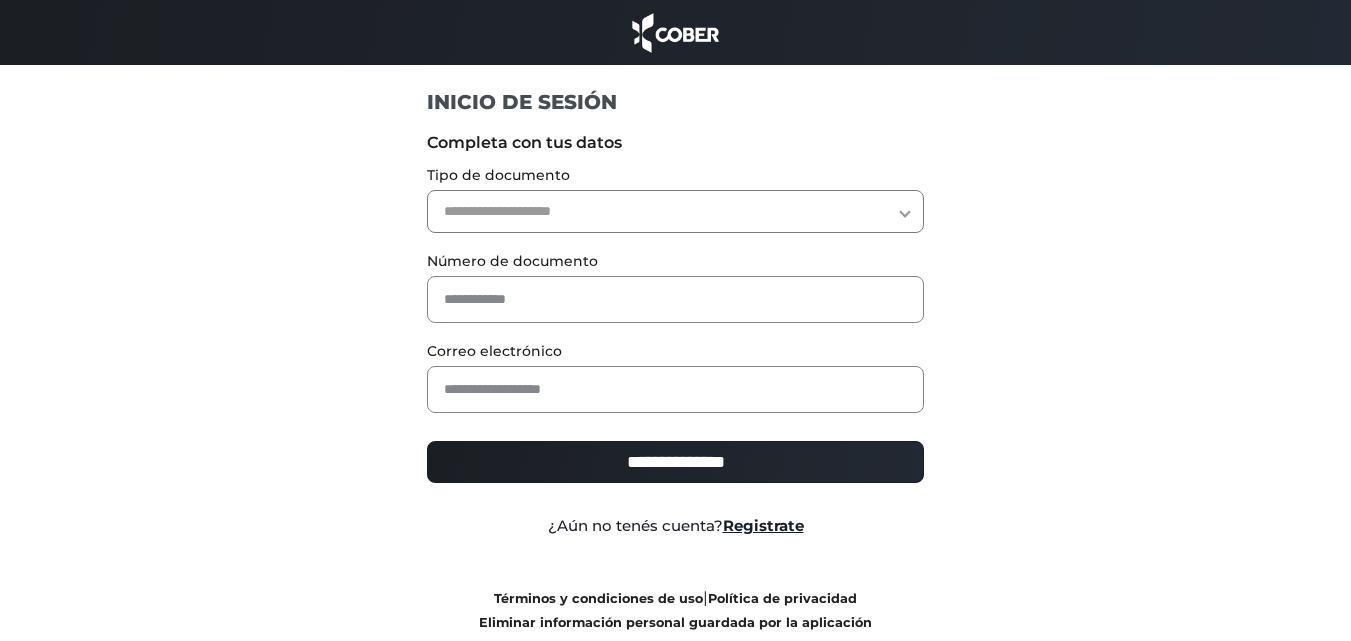 click on "**********" at bounding box center (675, 211) 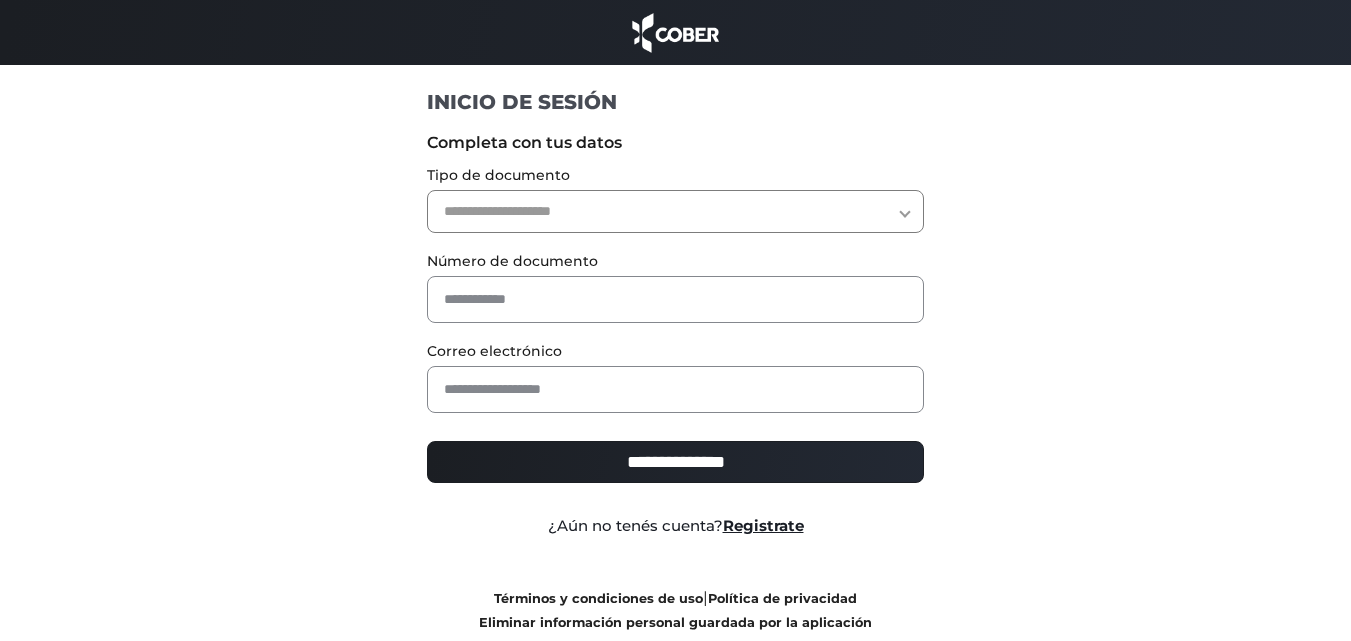 select on "***" 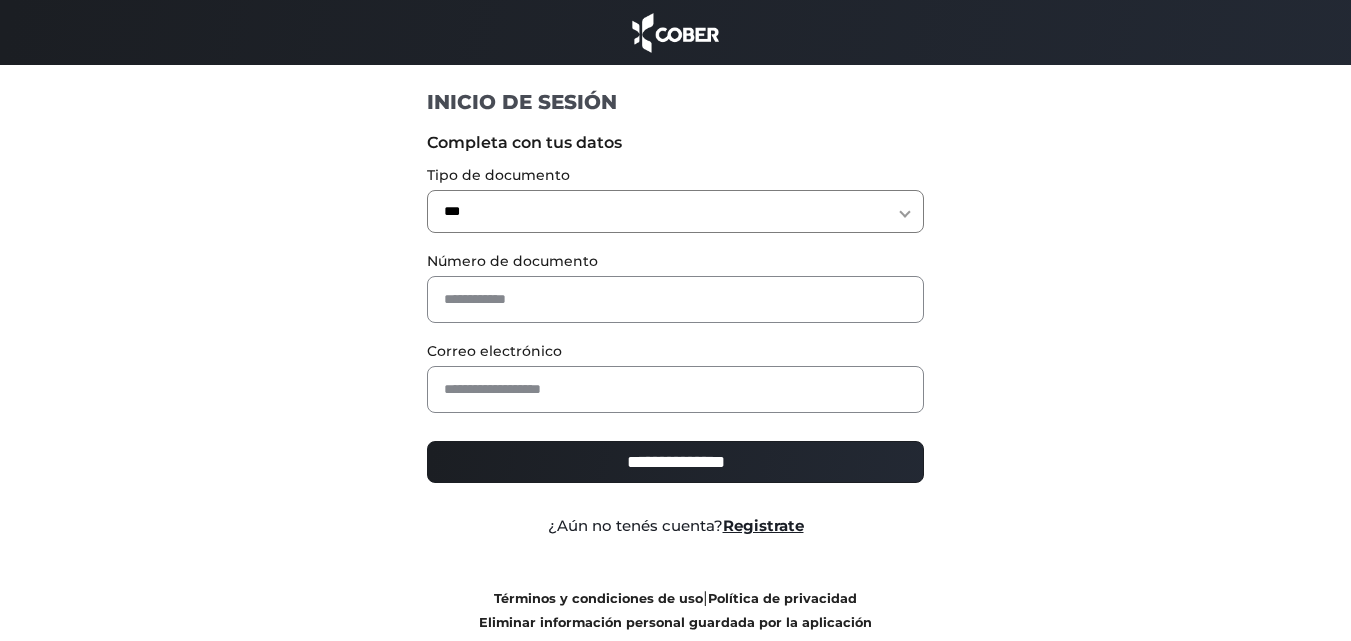 click on "**********" at bounding box center (675, 211) 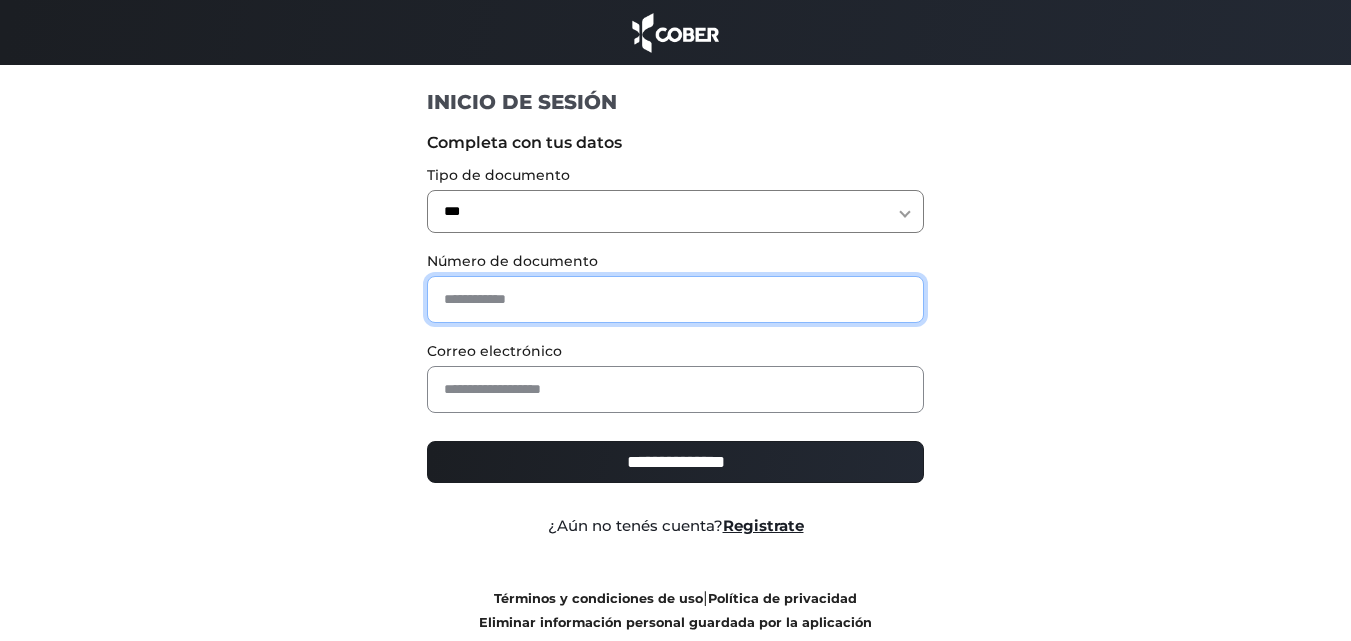 drag, startPoint x: 531, startPoint y: 288, endPoint x: 608, endPoint y: 285, distance: 77.05842 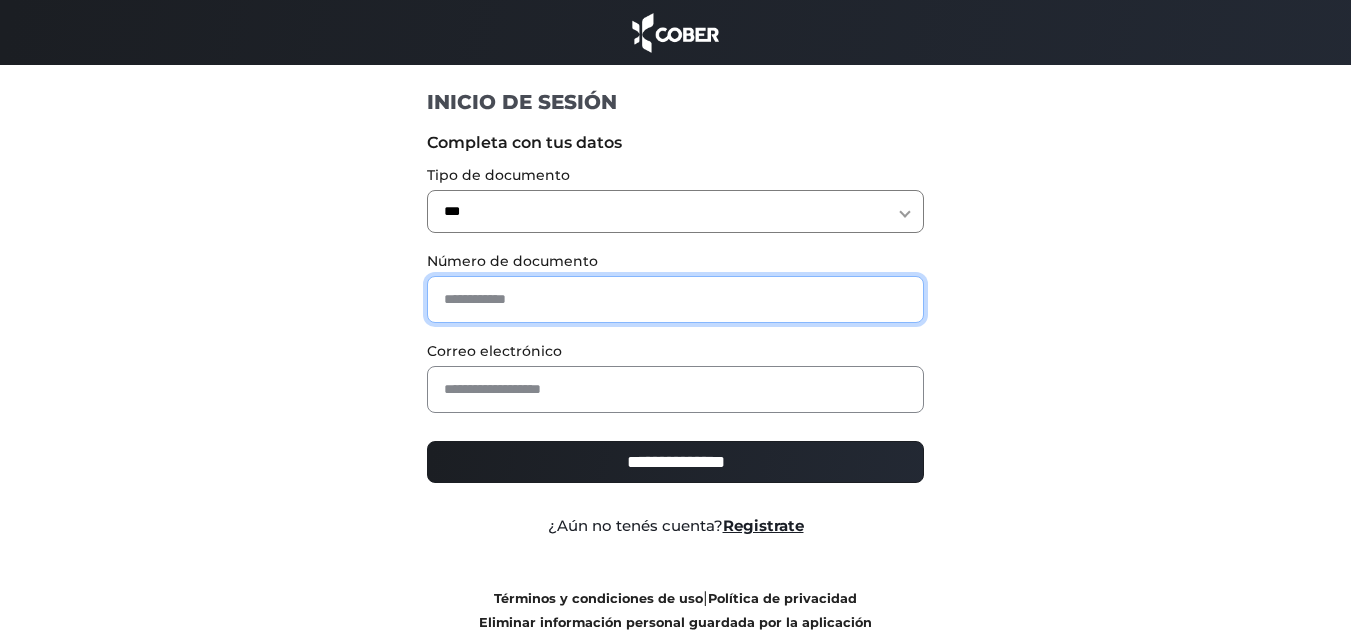click at bounding box center (675, 299) 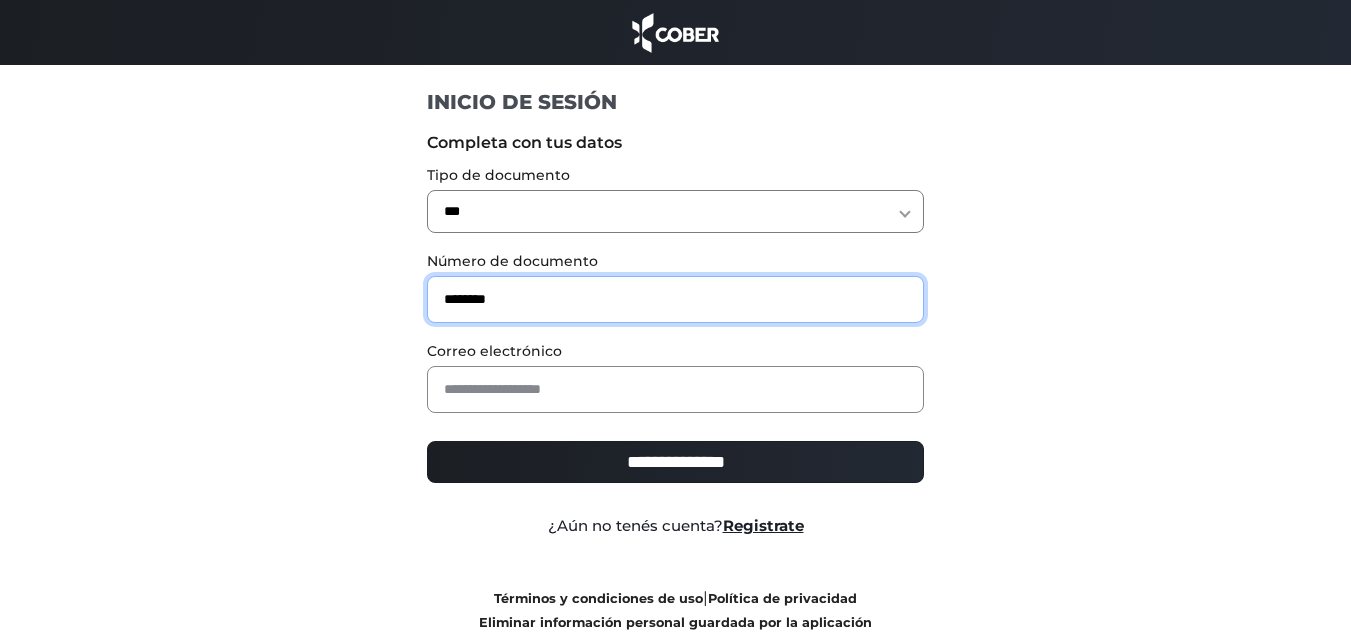 click on "********" at bounding box center [675, 299] 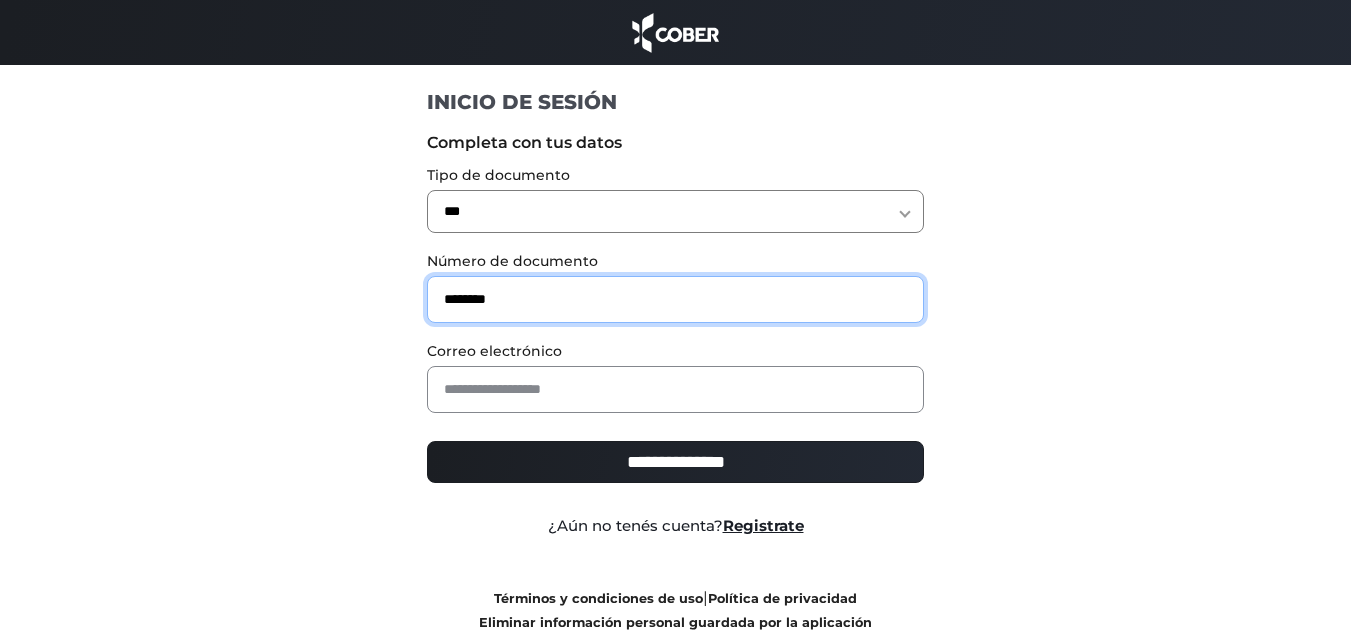 type on "********" 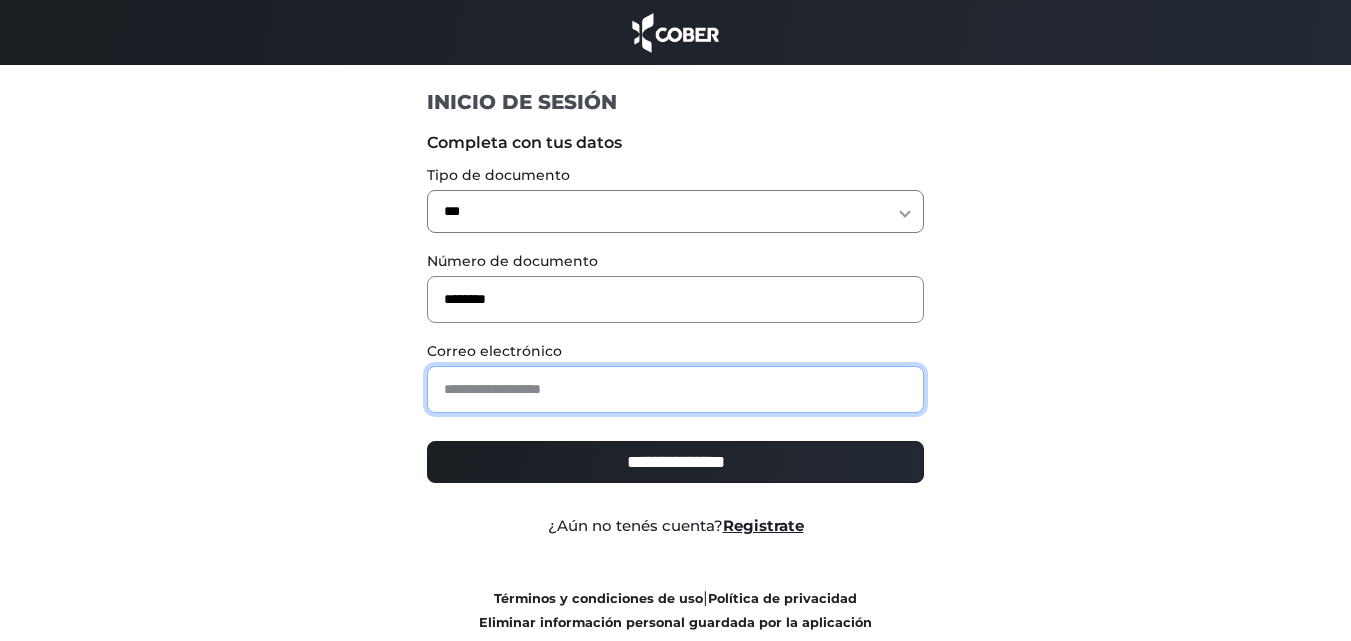 click at bounding box center [675, 389] 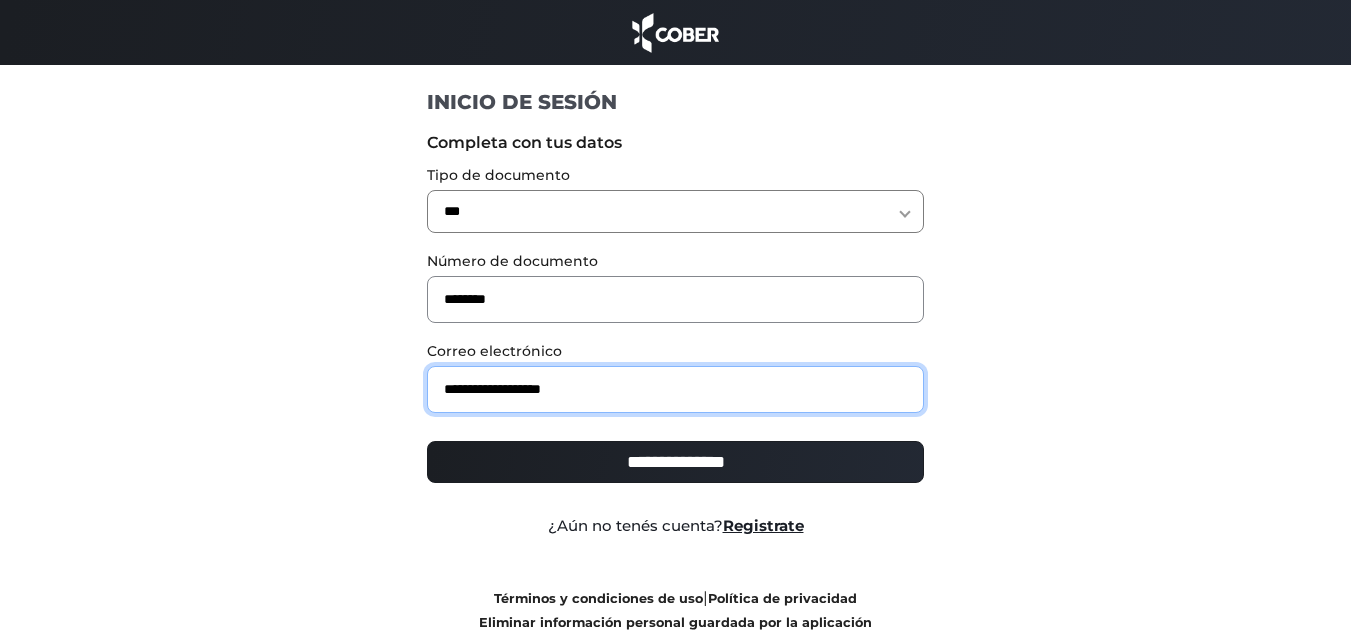 type on "**********" 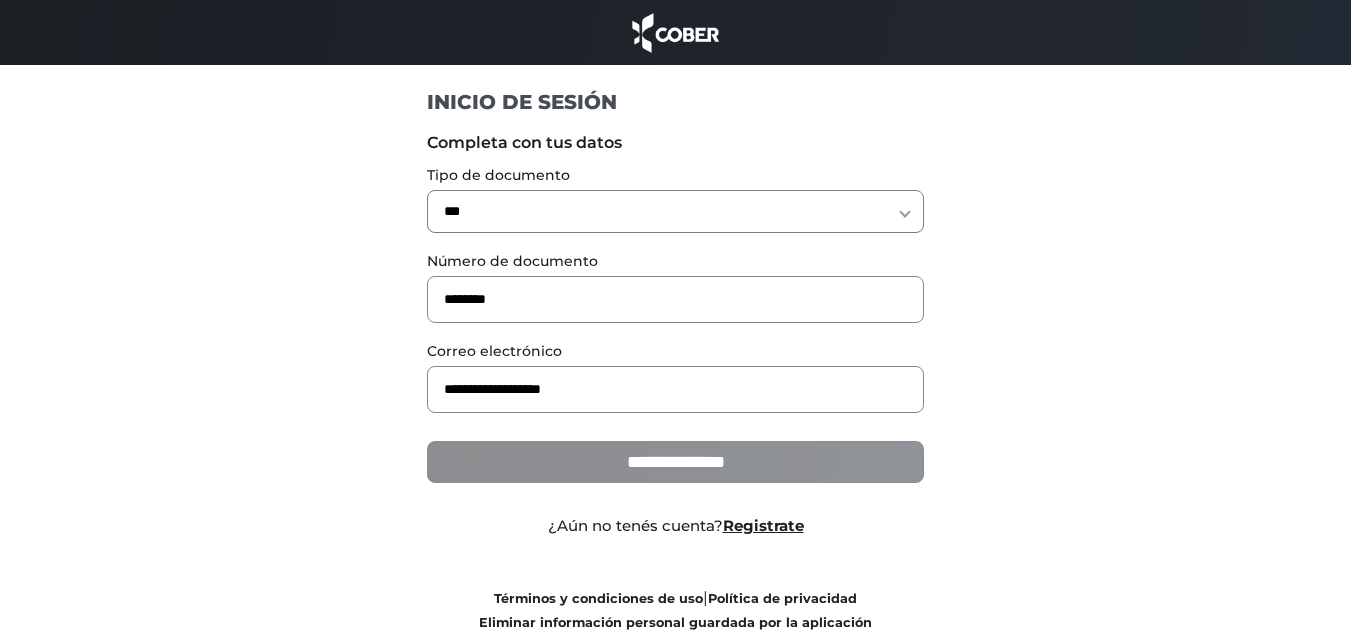 click on "**********" at bounding box center [675, 462] 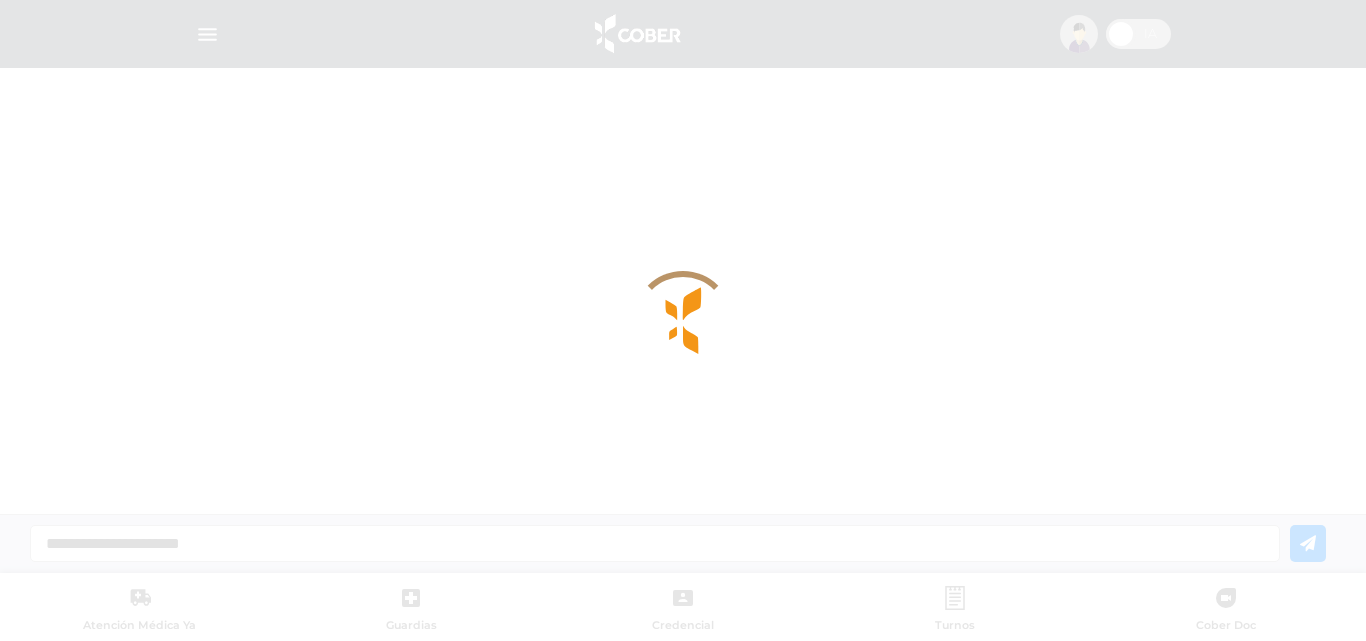 scroll, scrollTop: 0, scrollLeft: 0, axis: both 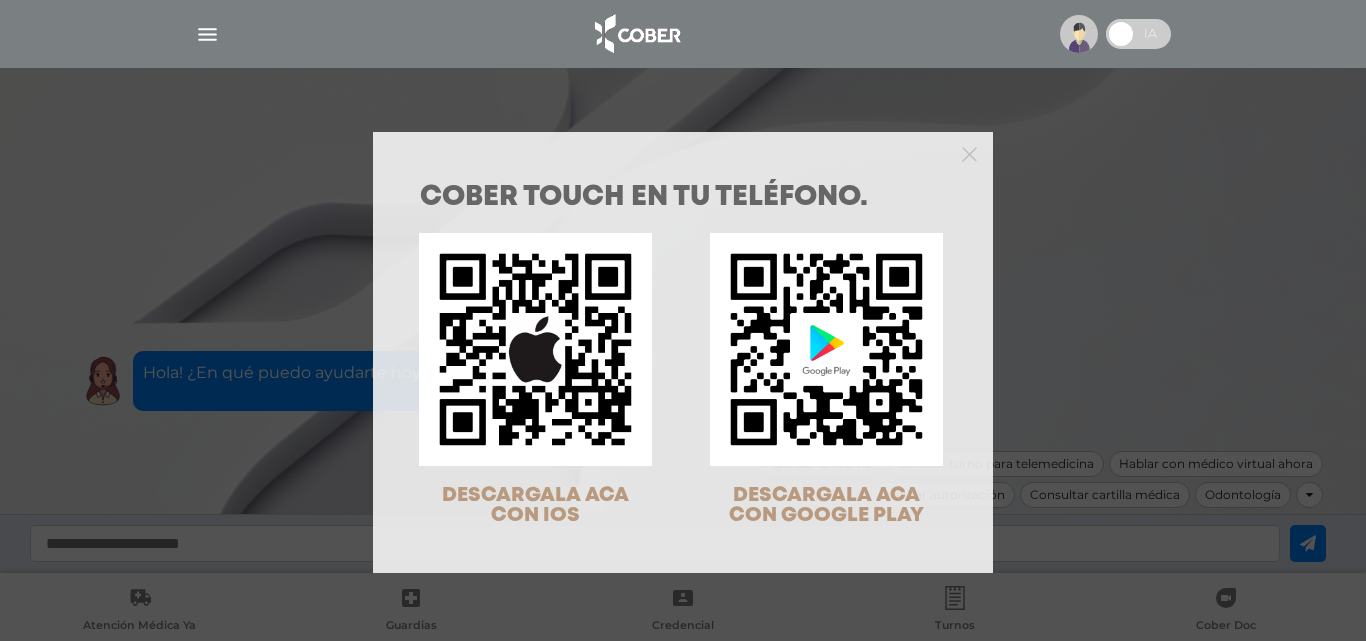 click on "COBER TOUCH en tu teléfono.
DESCARGALA ACA CON IOS
DESCARGALA ACA CON GOOGLE PLAY" at bounding box center (683, 320) 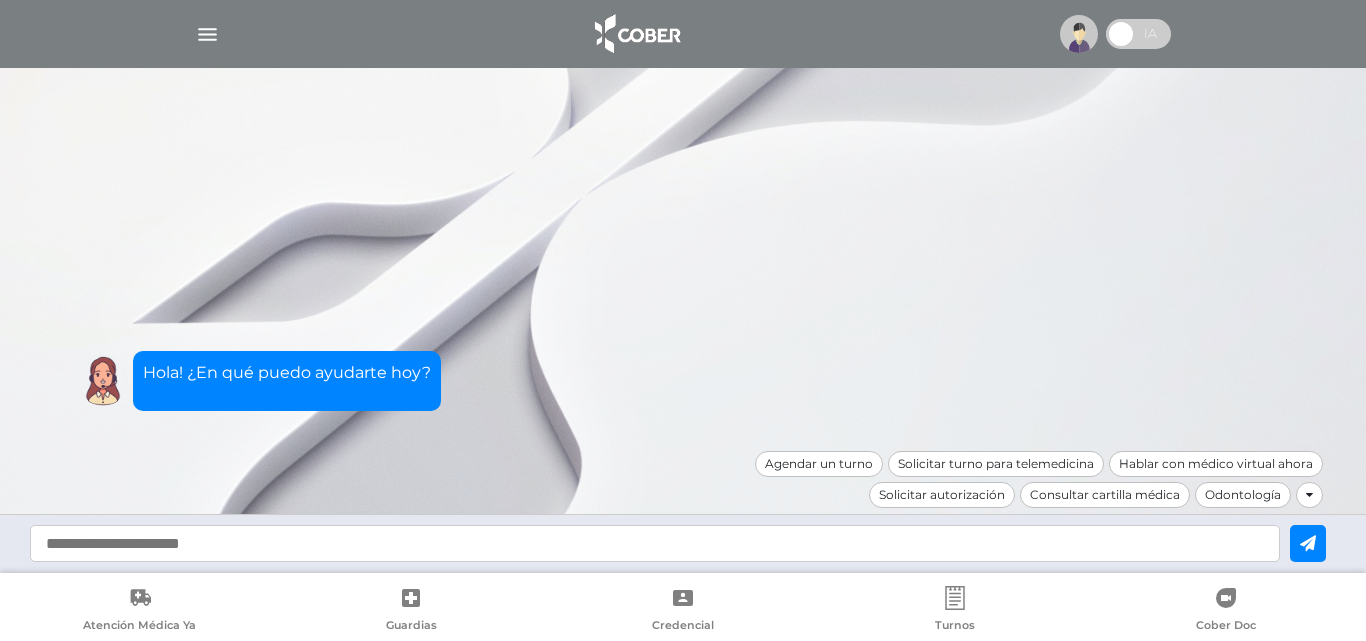 click at bounding box center (207, 34) 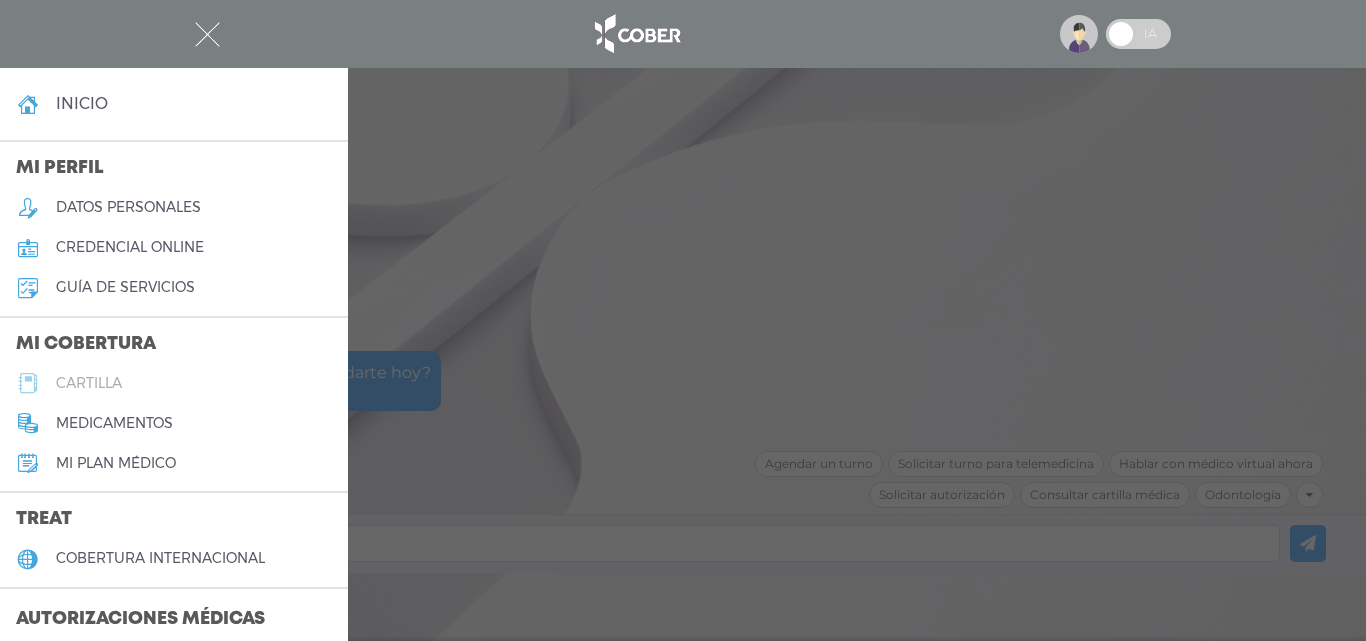 click on "cartilla" at bounding box center (174, 383) 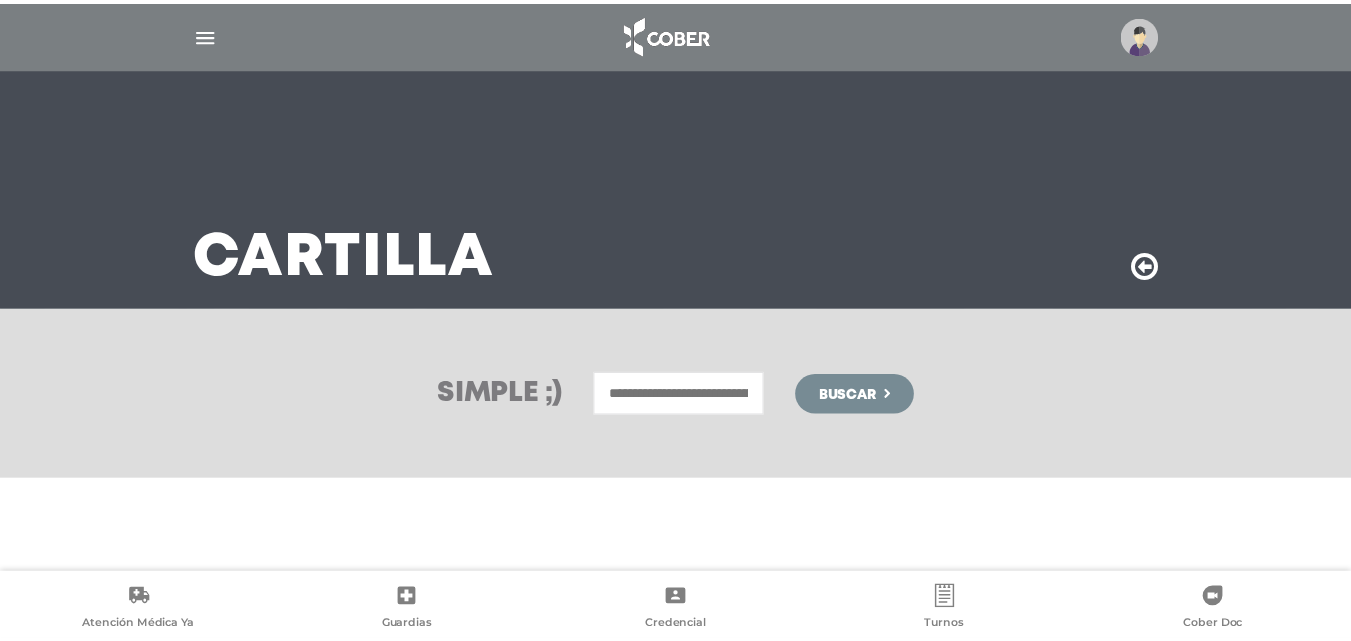scroll, scrollTop: 0, scrollLeft: 0, axis: both 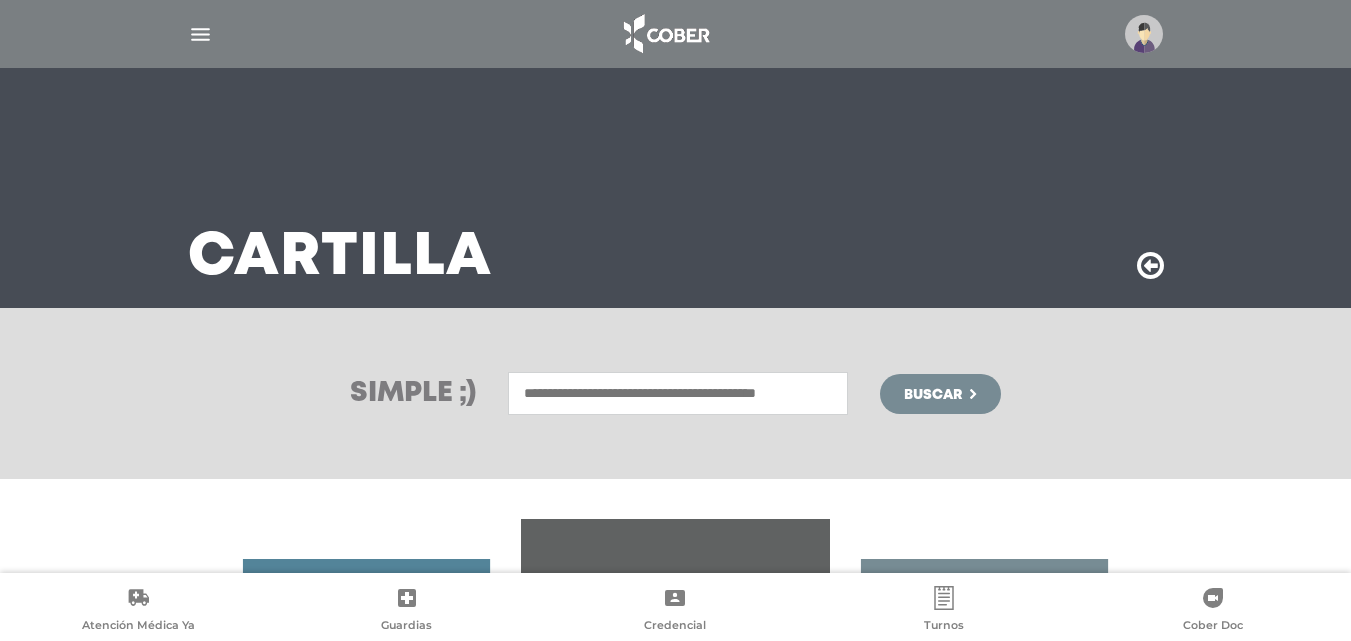click at bounding box center [678, 393] 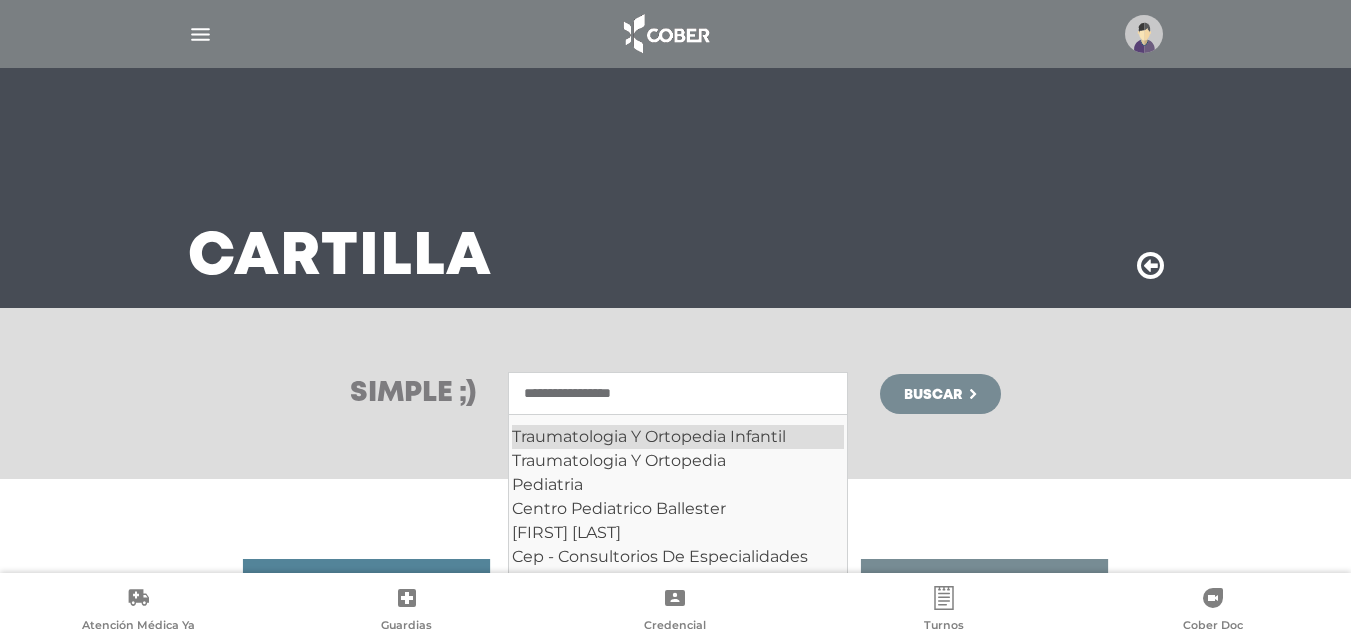 click on "Traumatologia Y Ortopedia Infantil" at bounding box center [678, 437] 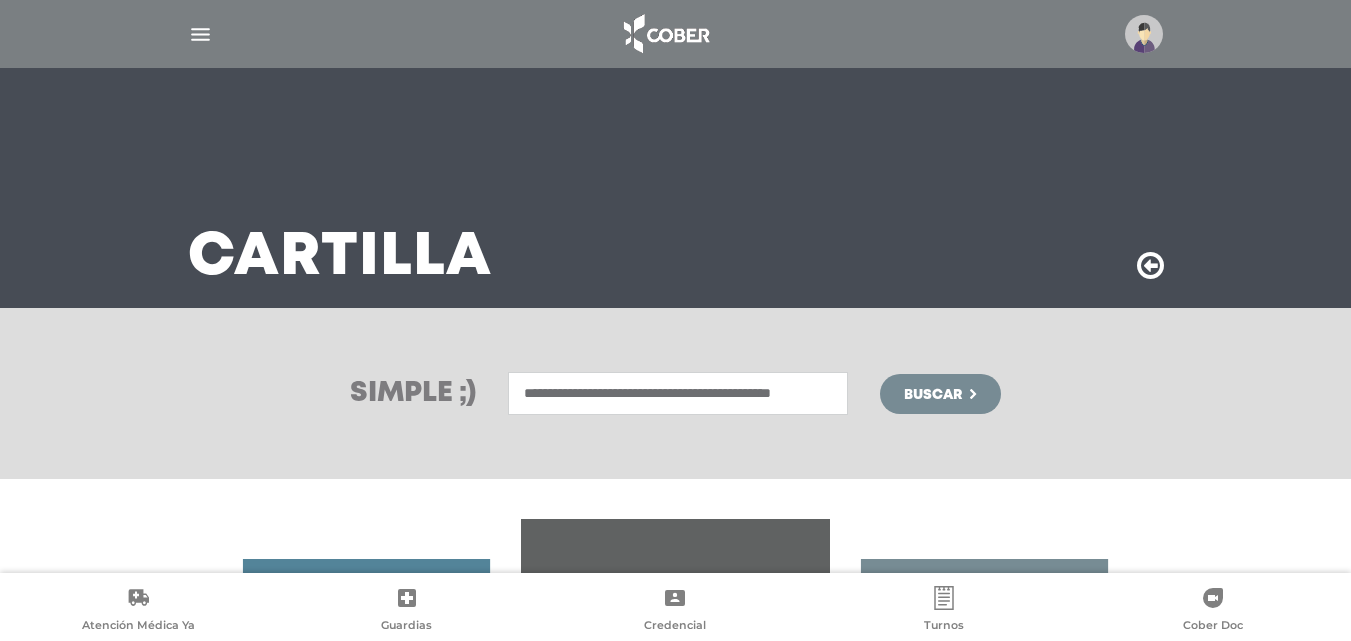 type on "**********" 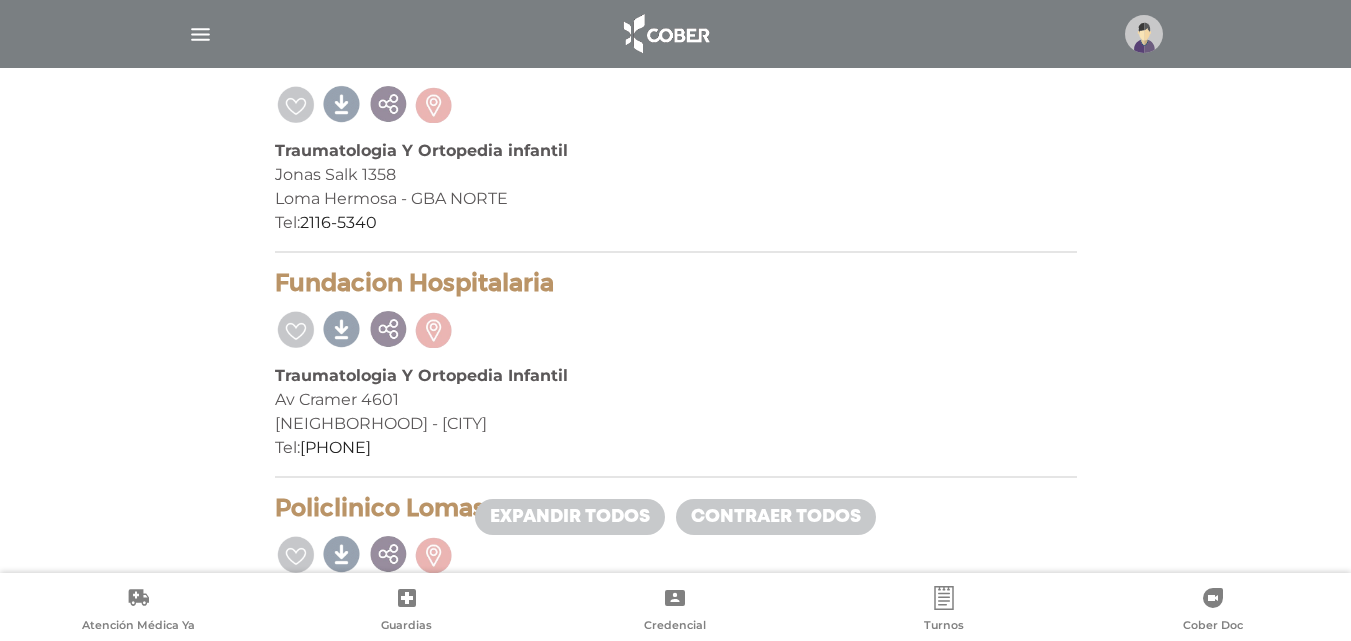 scroll, scrollTop: 1000, scrollLeft: 0, axis: vertical 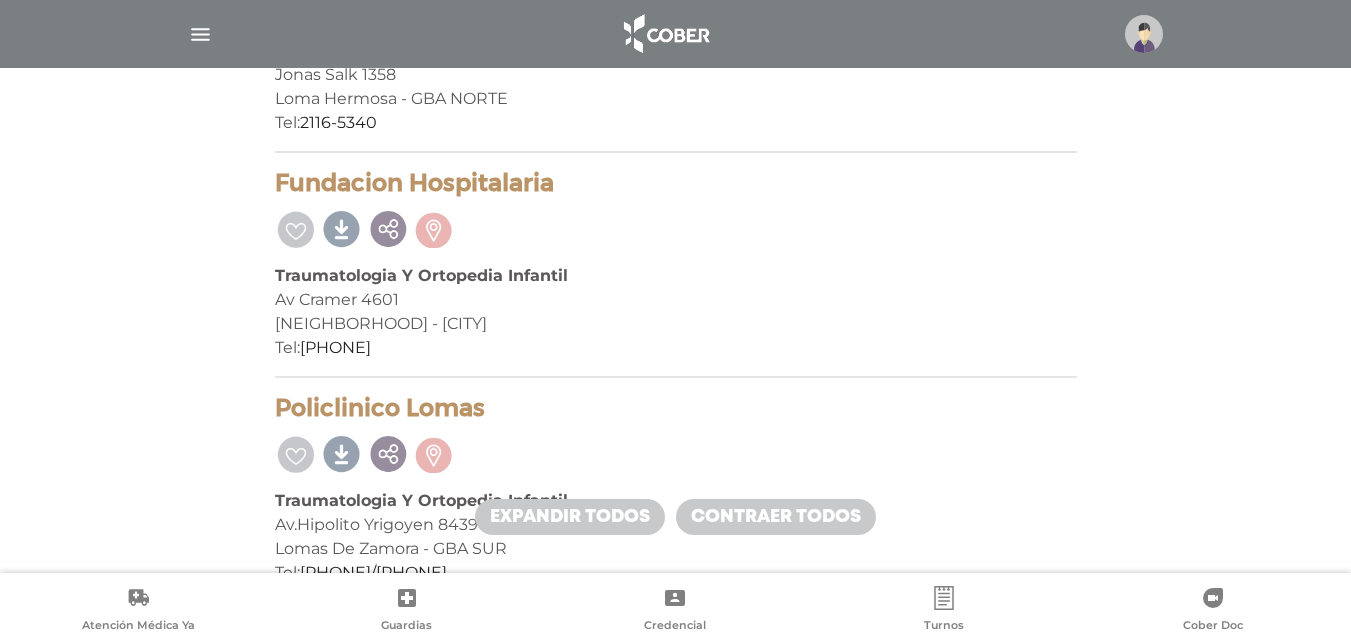 click on "21 prestadores  encontrados
On Demand!
mostrar en mi área
Mostrar en mapa
Demasiados resultados. Refiná la búsqueda para cargar el mapa.
cargando mapa
Cetro																																						  Solicitar turno
Traumatologia Y Ortopedia Infantil 											 [STREET] [NUMBER] 											 [NEIGHBORHOOD] - [CITY] 											 Tel:  [PHONE]" at bounding box center [676, 1786] 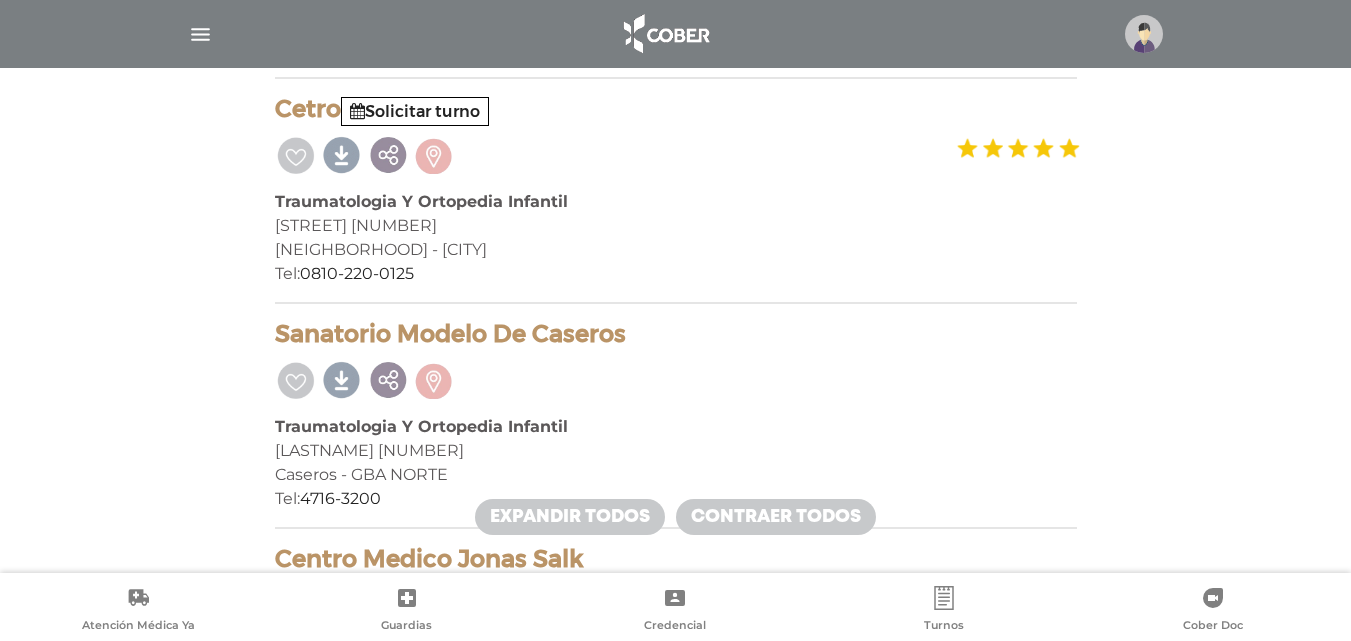 scroll, scrollTop: 0, scrollLeft: 0, axis: both 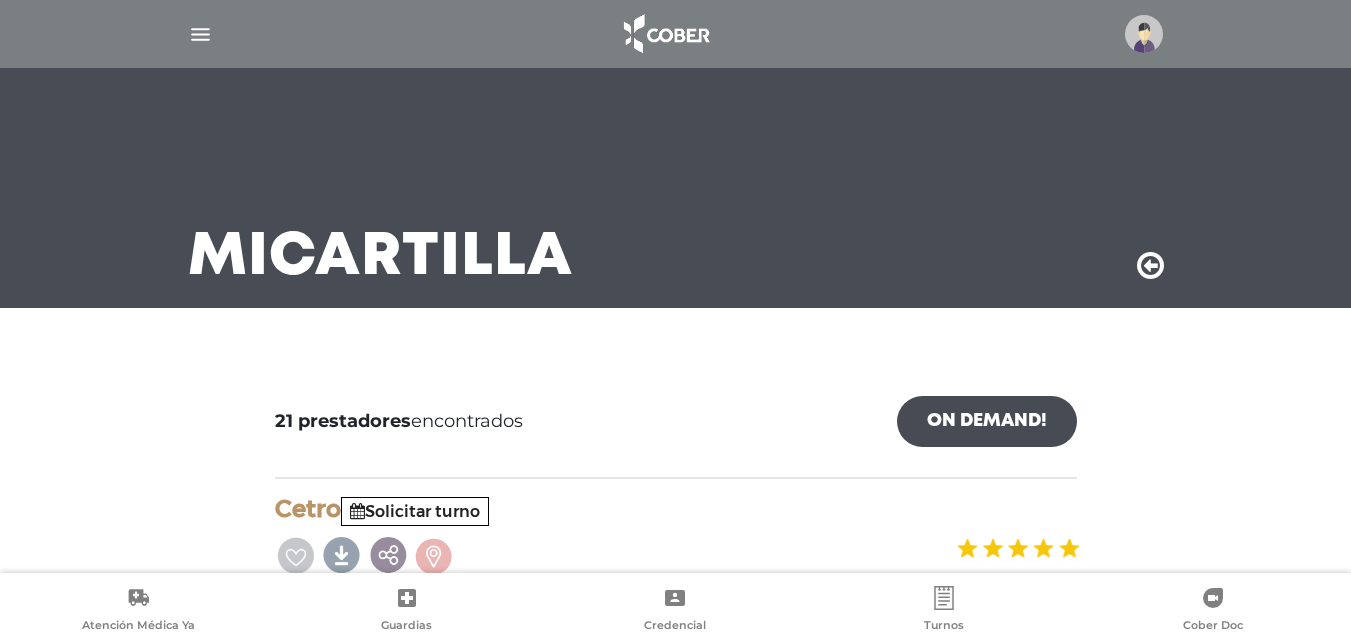click at bounding box center [200, 34] 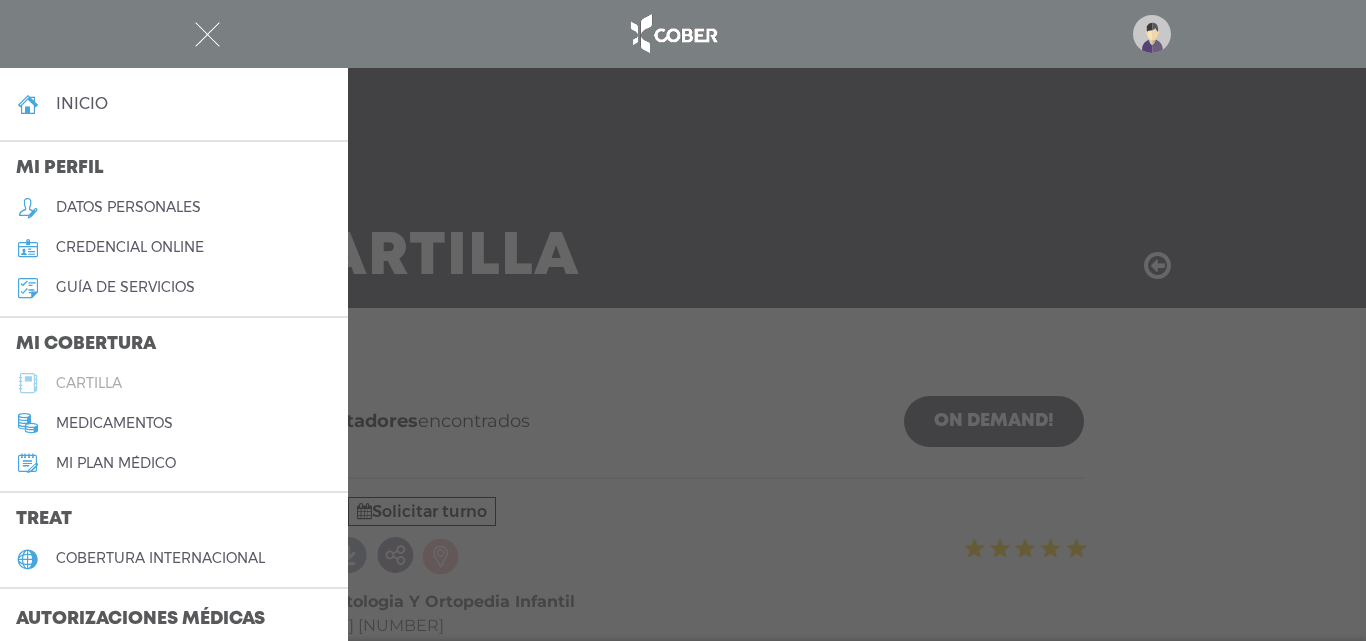 click on "cartilla" at bounding box center [89, 383] 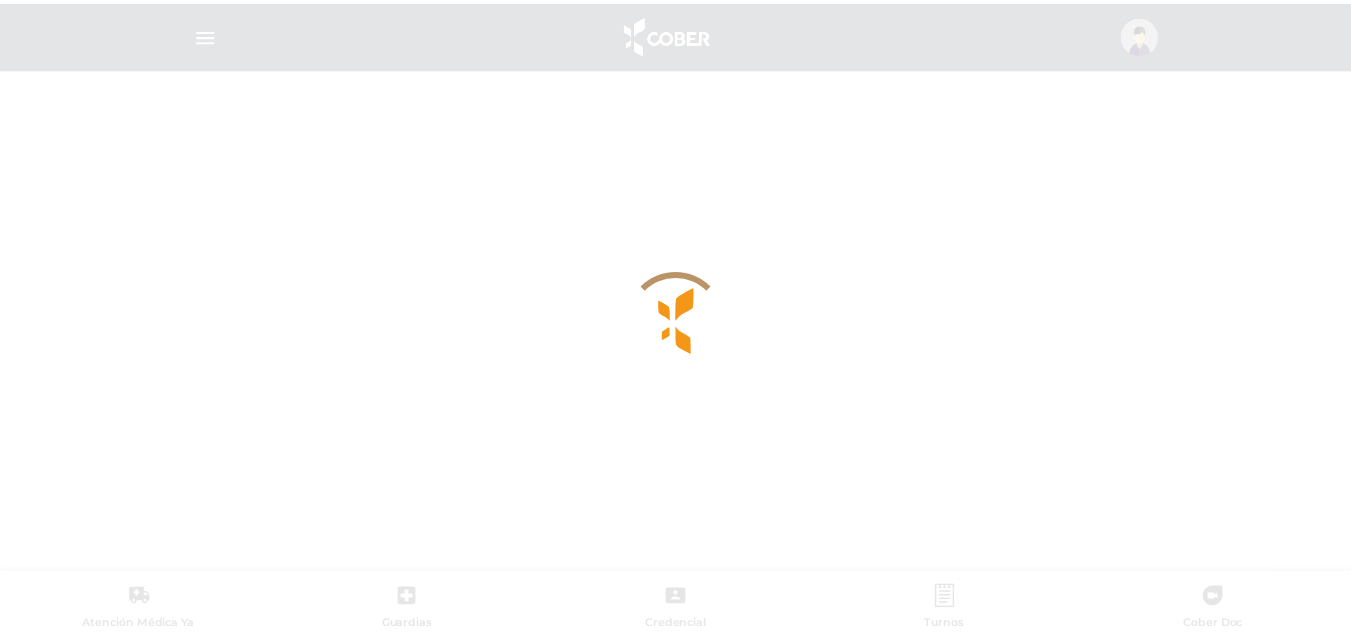 scroll, scrollTop: 0, scrollLeft: 0, axis: both 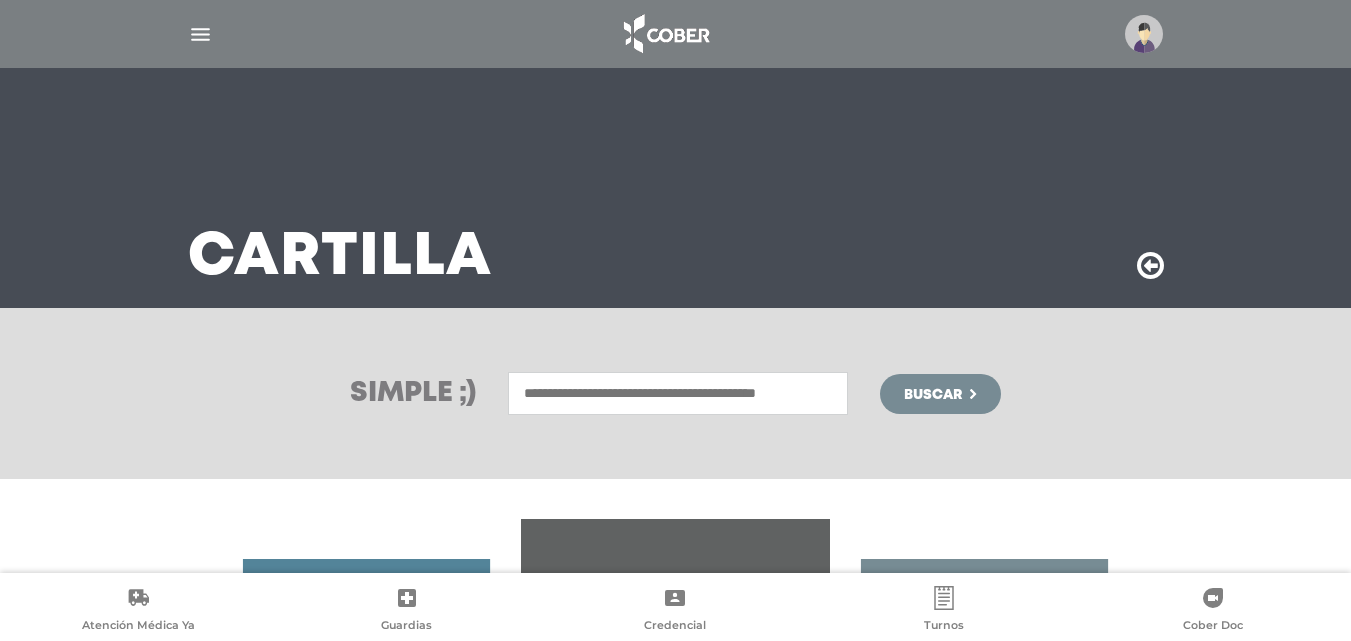 click at bounding box center [678, 393] 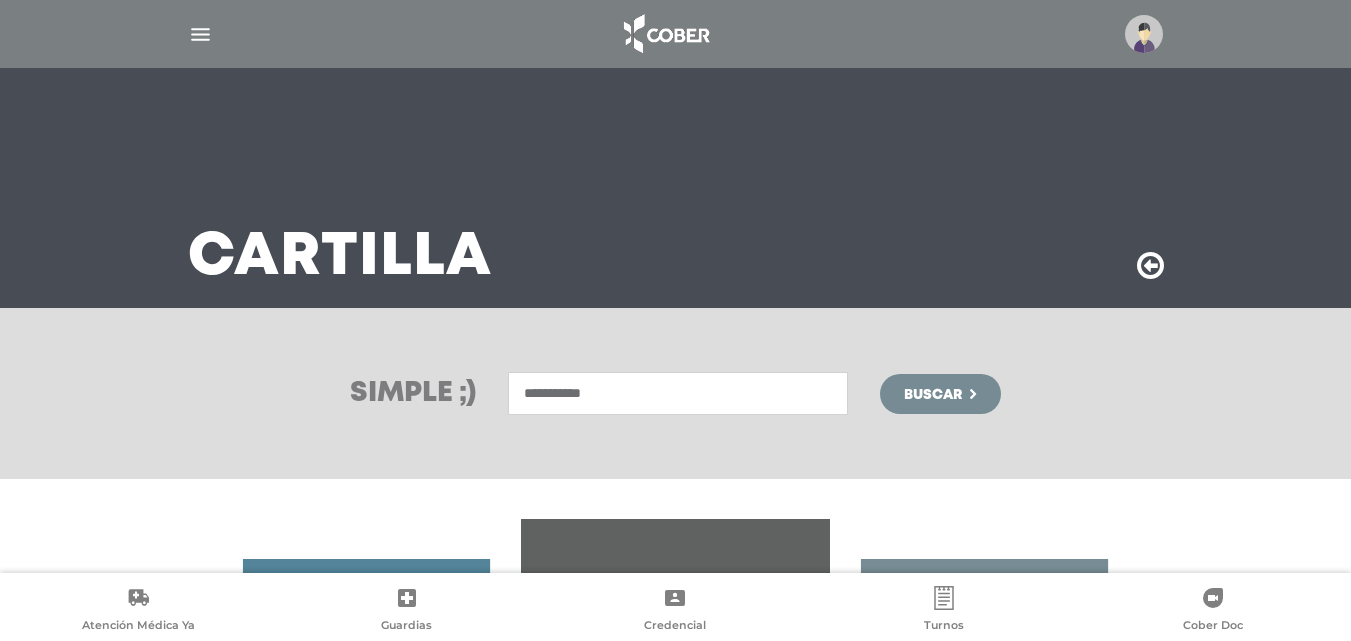 type on "**********" 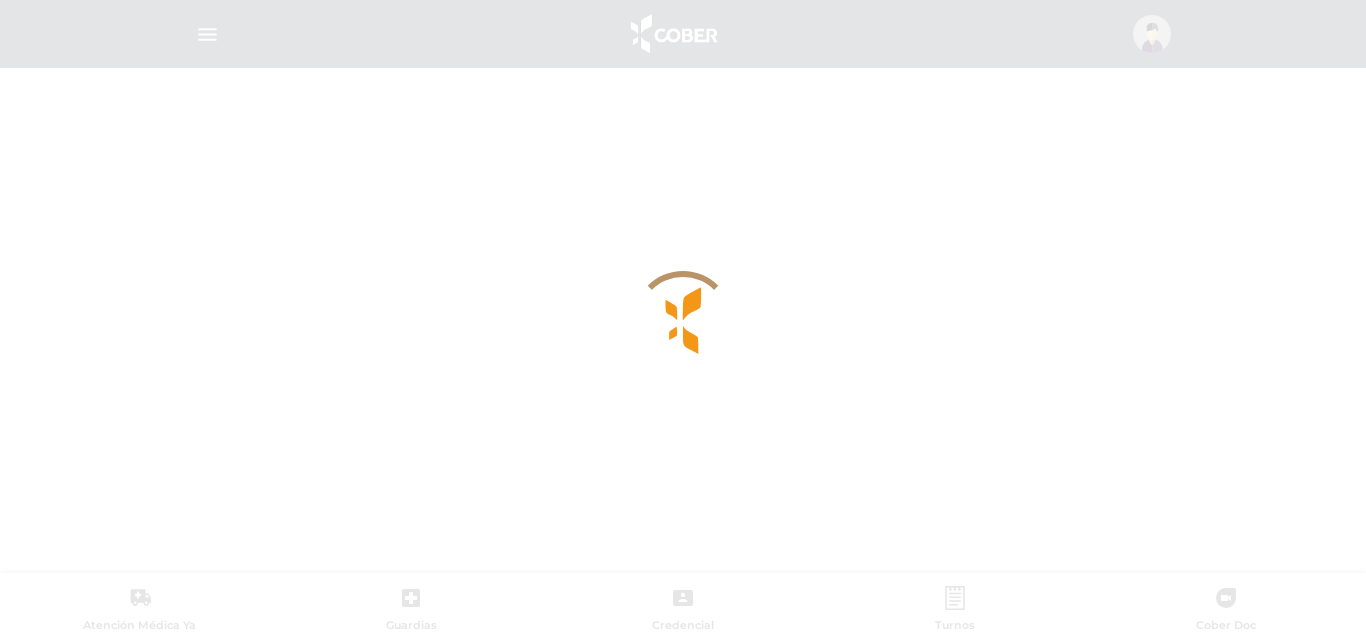 scroll, scrollTop: 0, scrollLeft: 0, axis: both 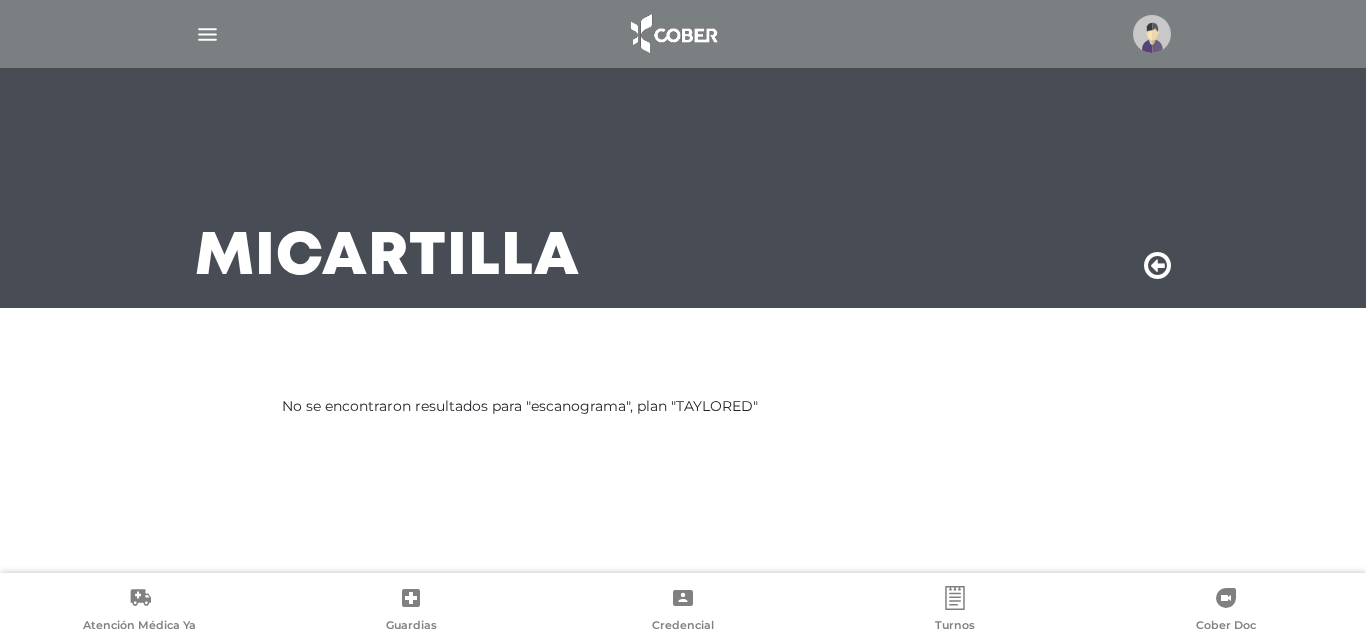 drag, startPoint x: 184, startPoint y: 43, endPoint x: 197, endPoint y: 36, distance: 14.764823 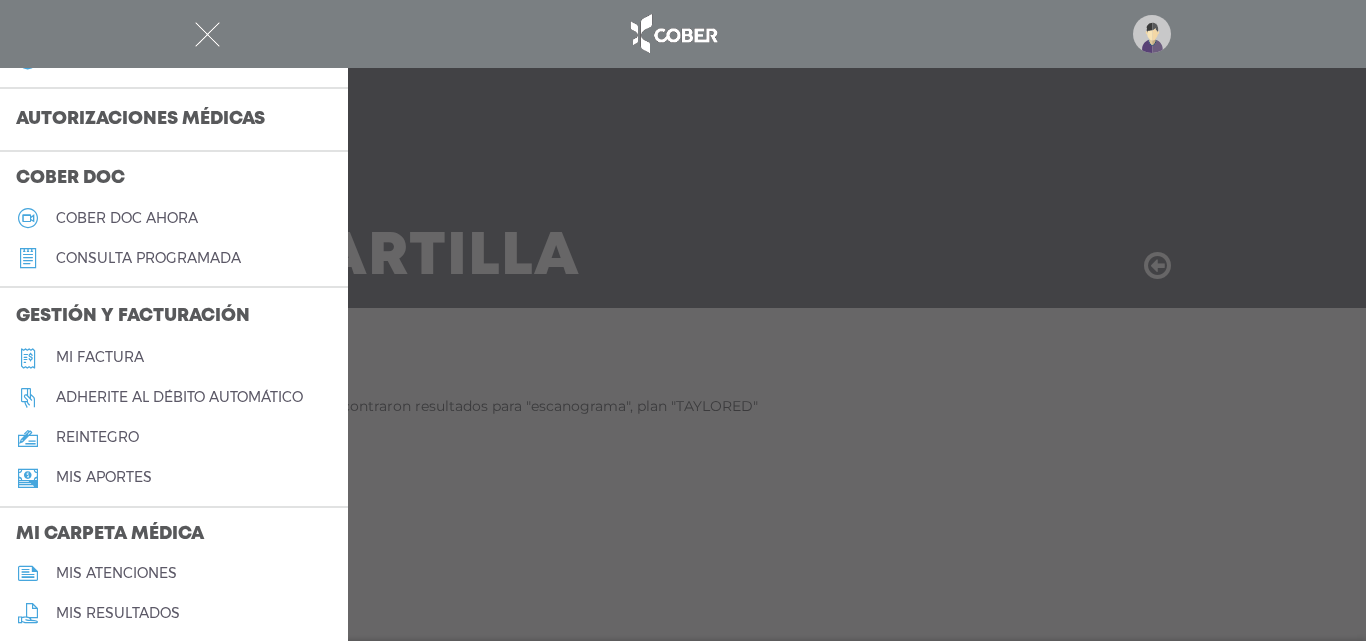 scroll, scrollTop: 902, scrollLeft: 0, axis: vertical 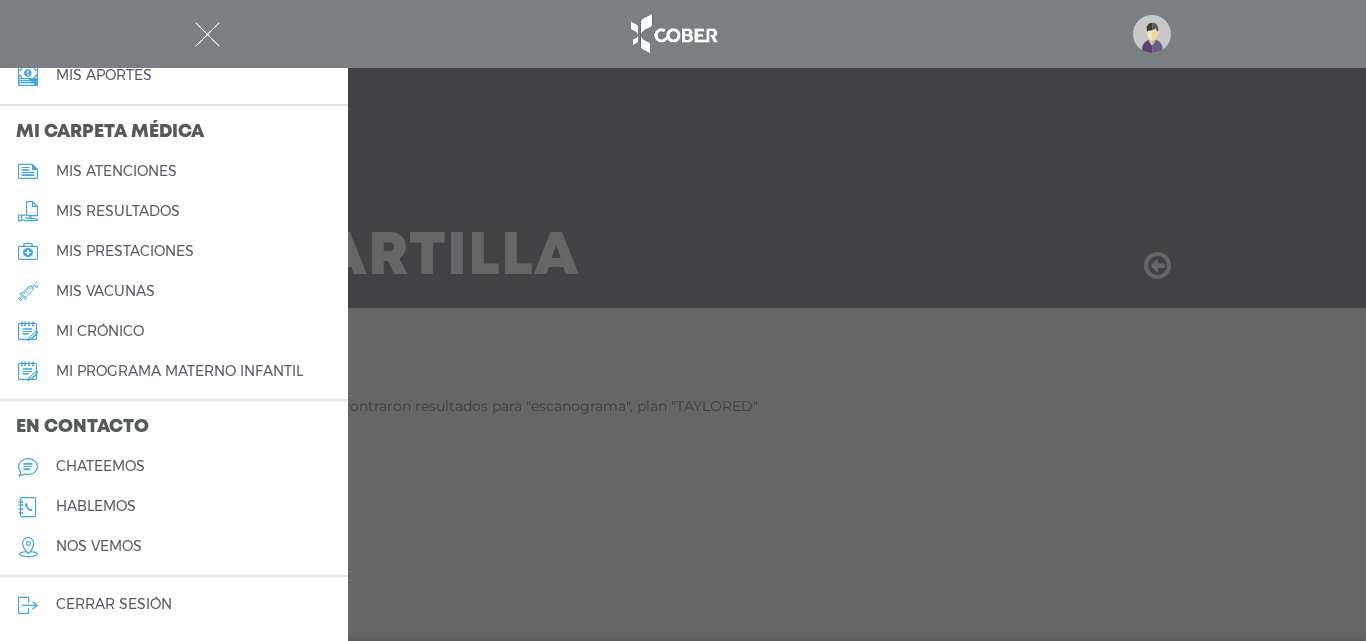 click on "cerrar sesión" at bounding box center [114, 604] 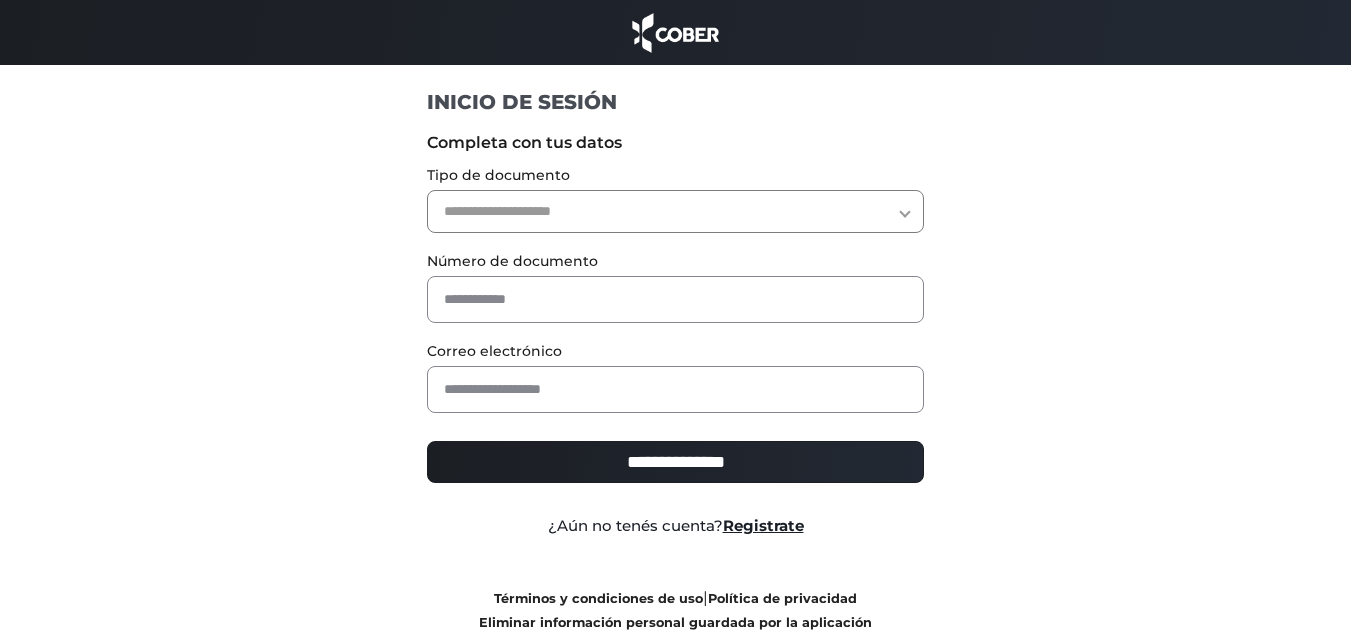 scroll, scrollTop: 0, scrollLeft: 0, axis: both 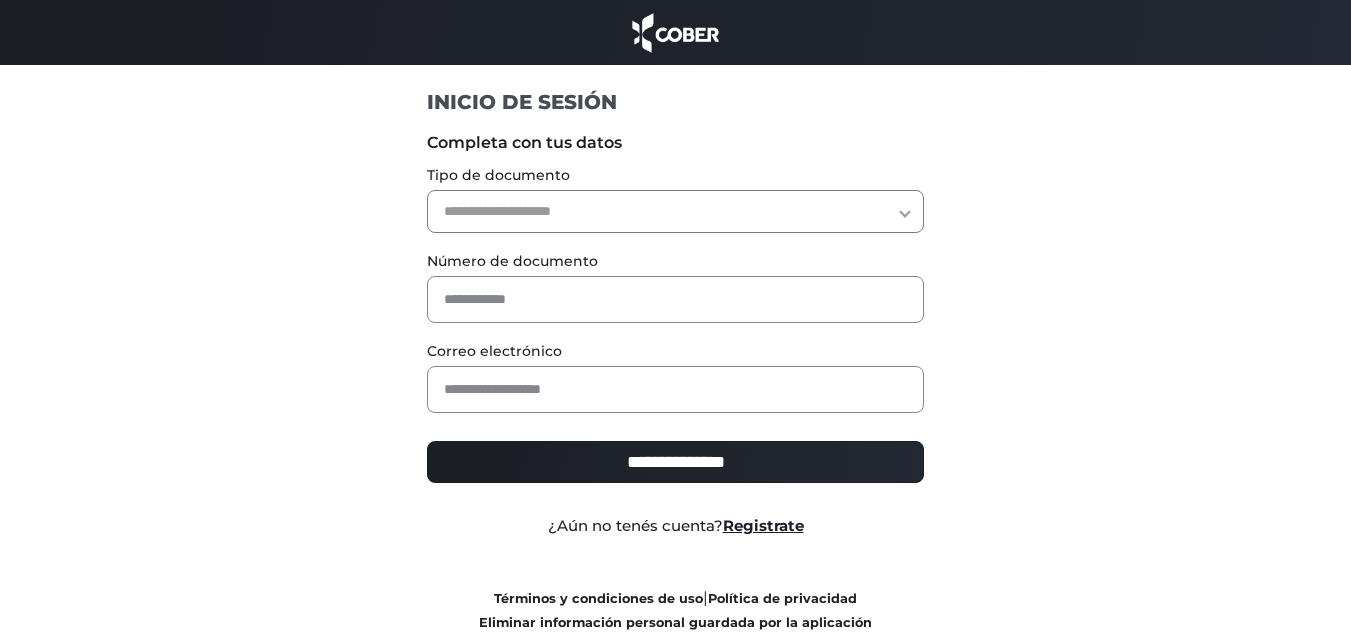 click on "**********" at bounding box center (675, 211) 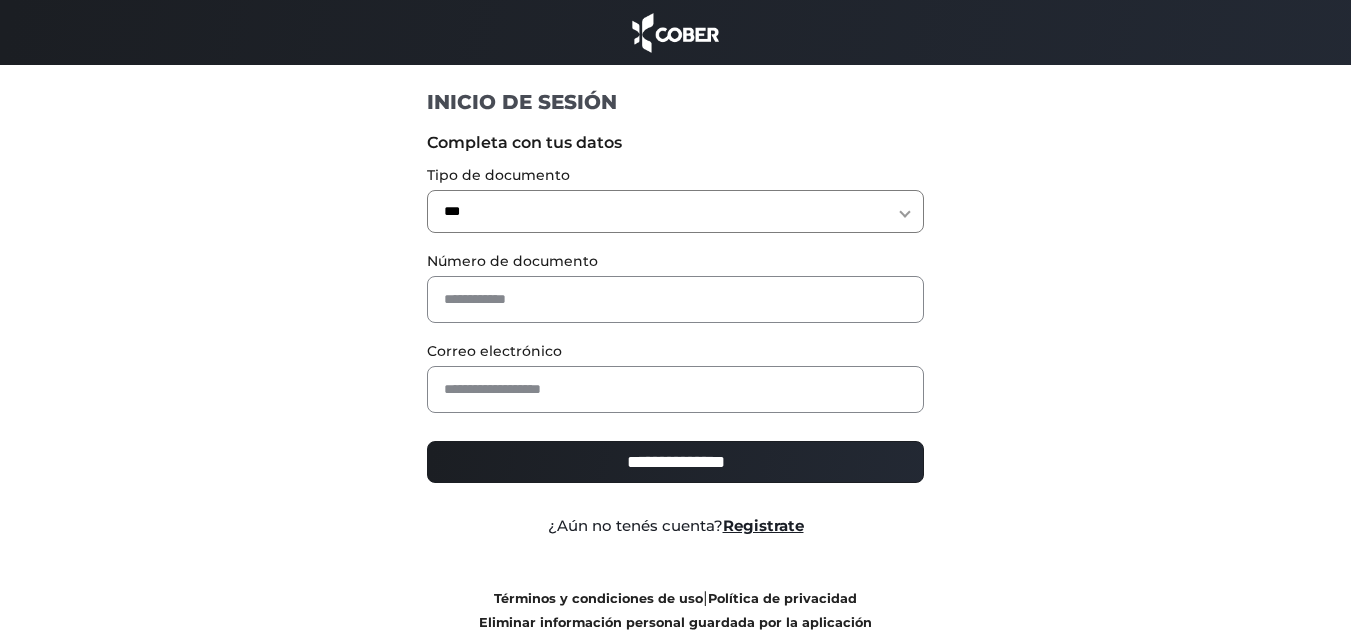 click on "**********" at bounding box center (675, 211) 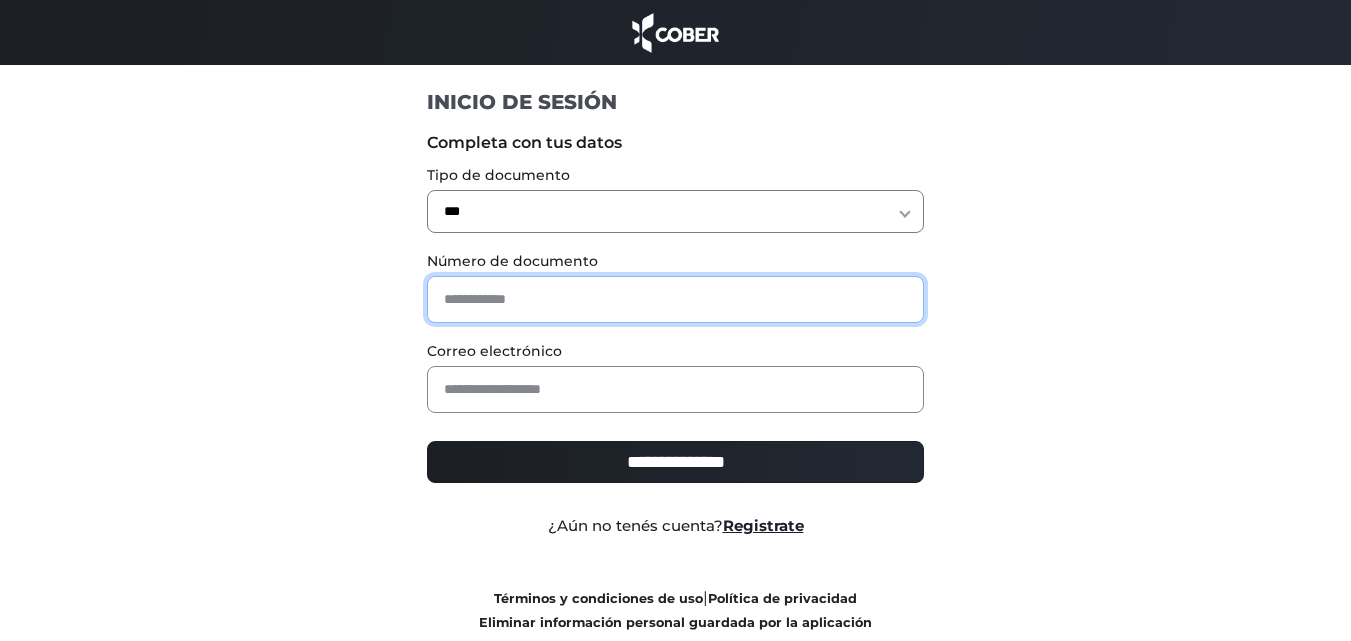 click at bounding box center (675, 299) 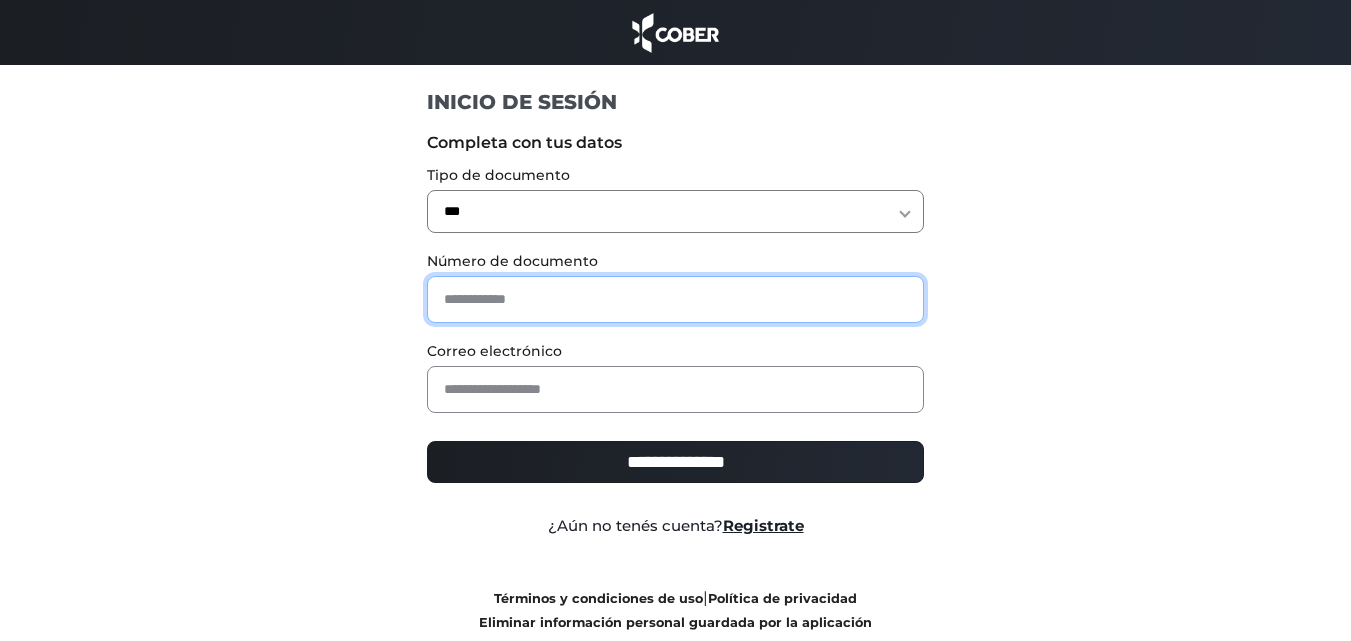 click at bounding box center [675, 299] 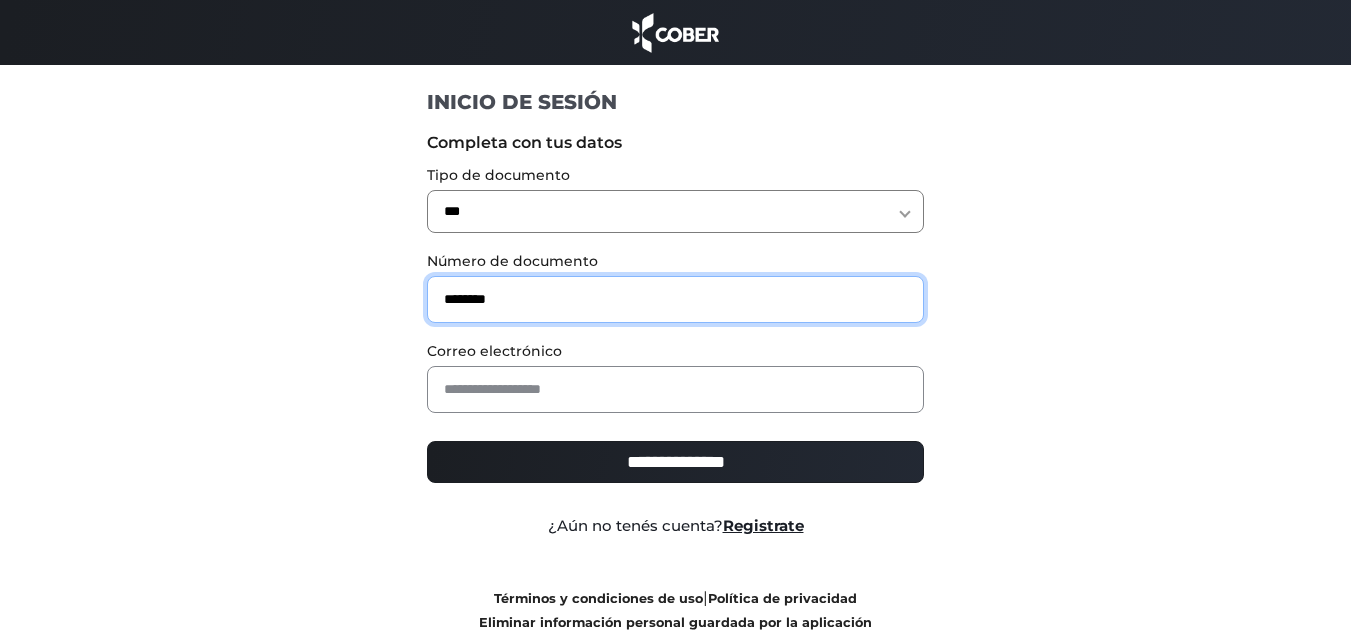 type on "********" 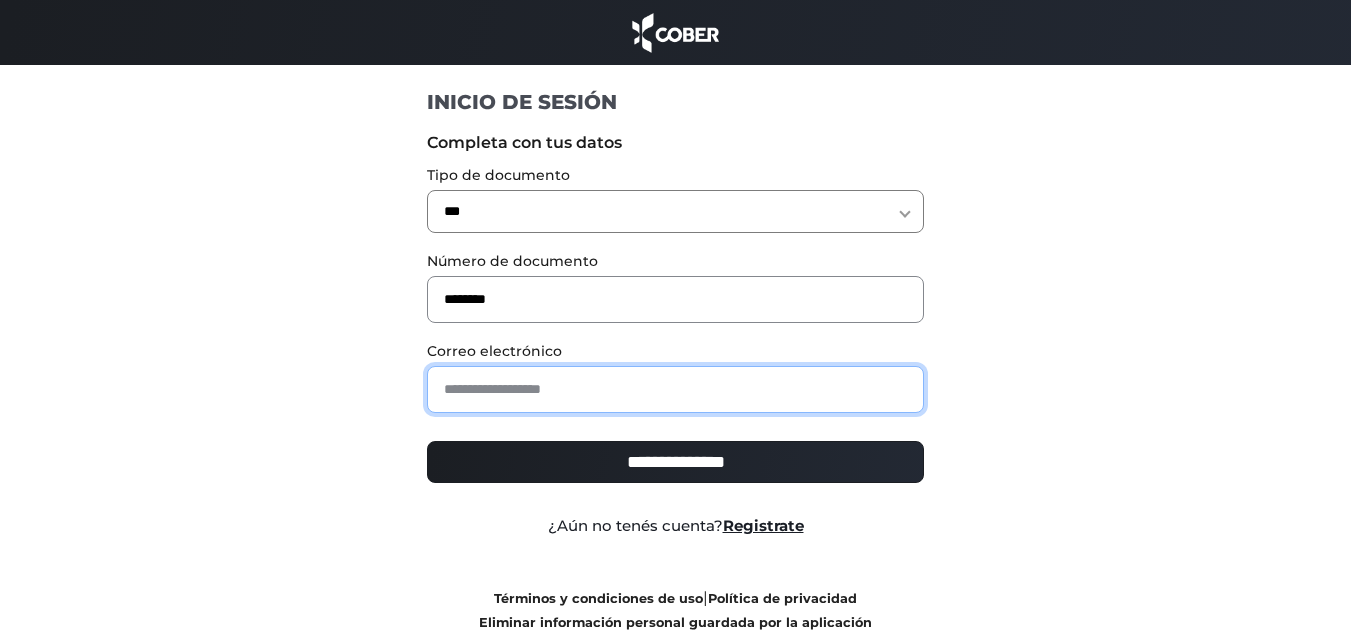 click at bounding box center [675, 389] 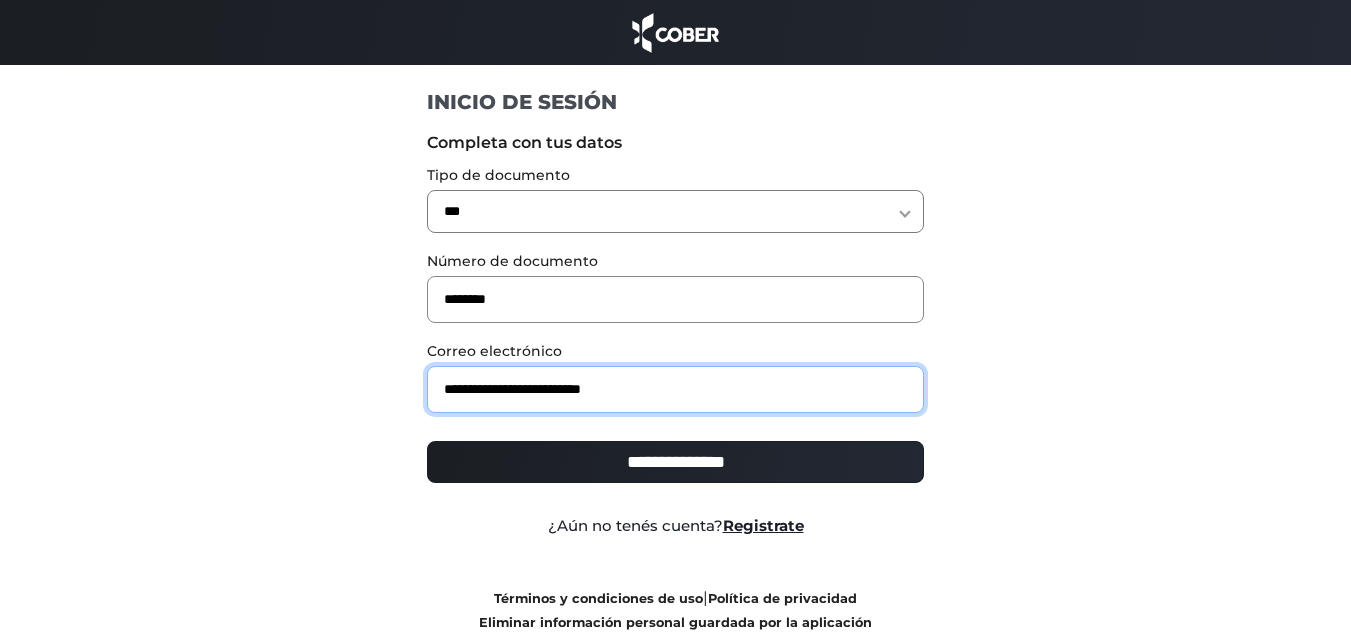 type on "**********" 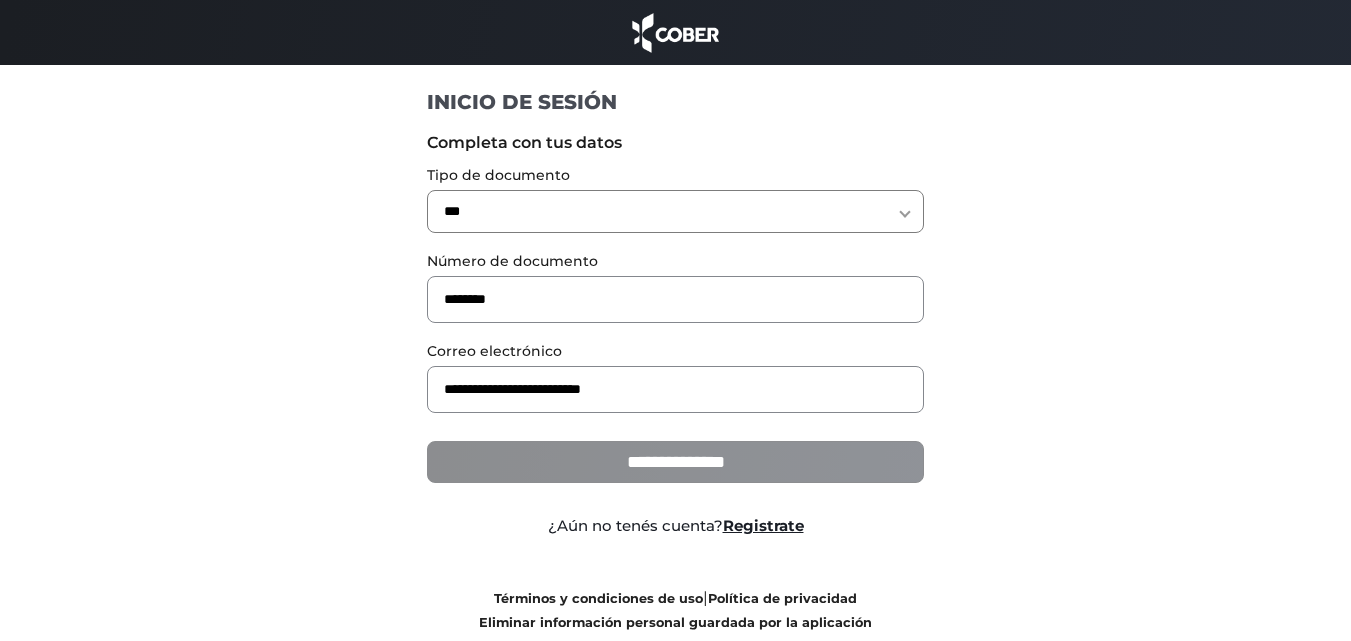 click on "**********" at bounding box center [675, 462] 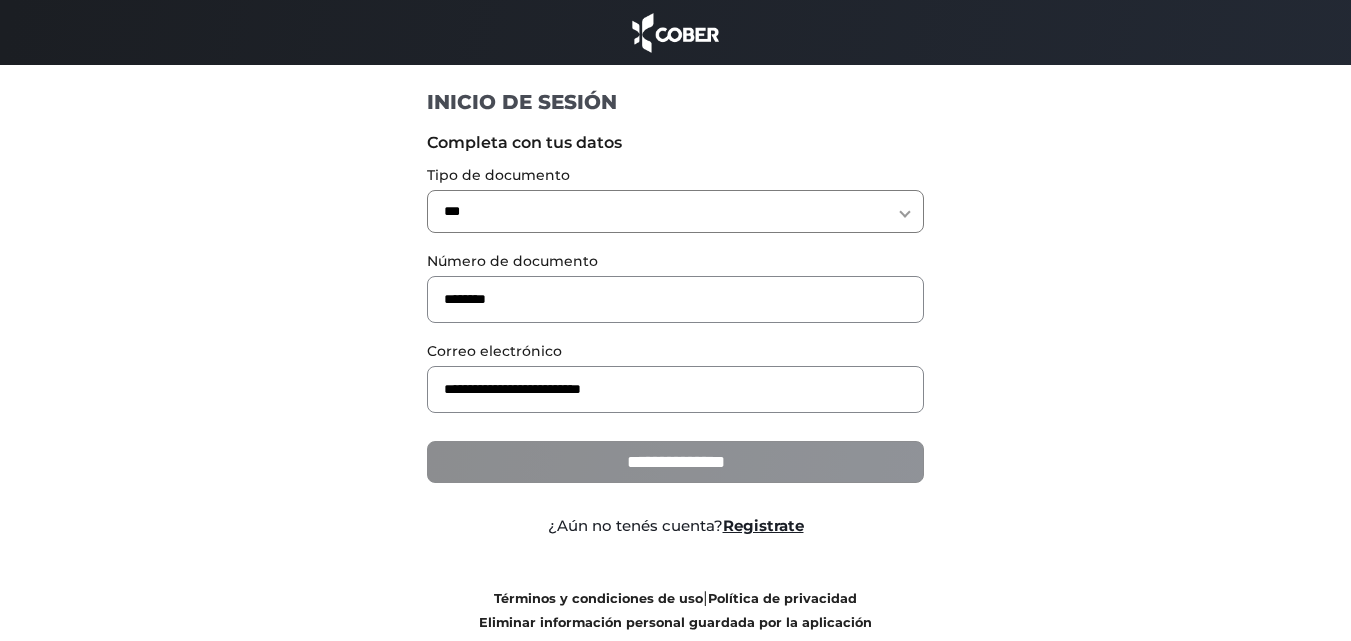type on "**********" 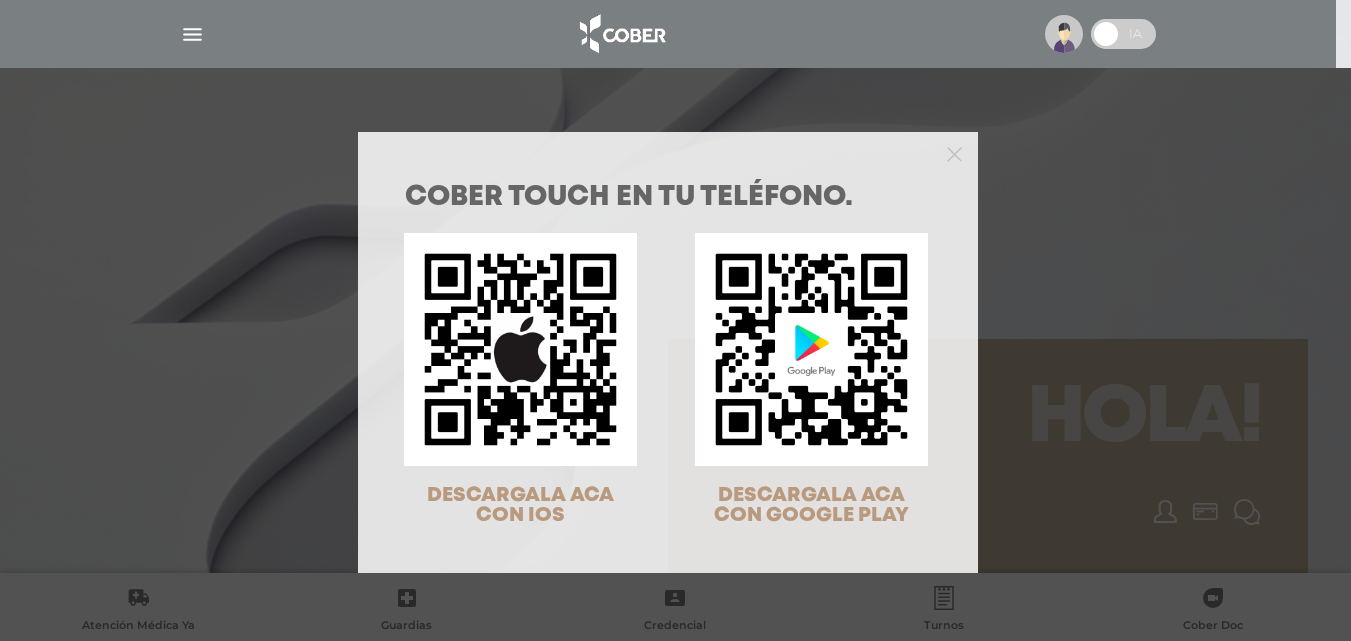 scroll, scrollTop: 0, scrollLeft: 0, axis: both 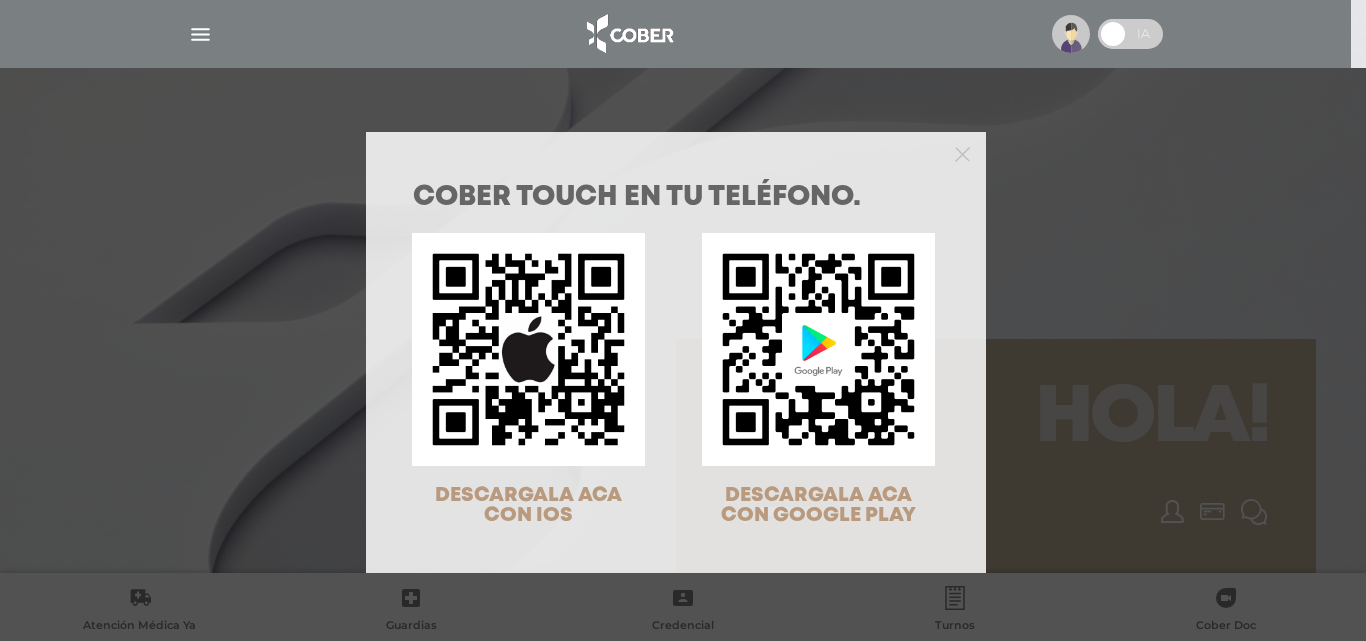 click on "COBER TOUCH en tu teléfono.
DESCARGALA ACA CON IOS
DESCARGALA ACA CON GOOGLE PLAY" at bounding box center (683, 320) 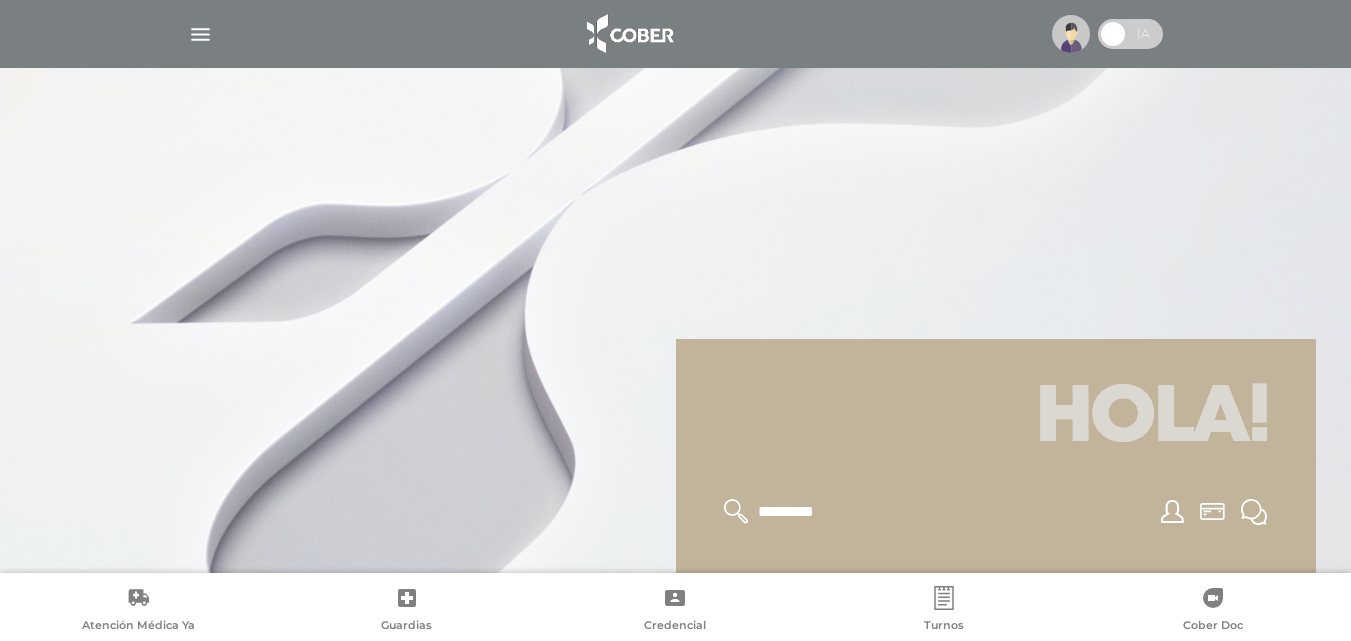 click at bounding box center [200, 34] 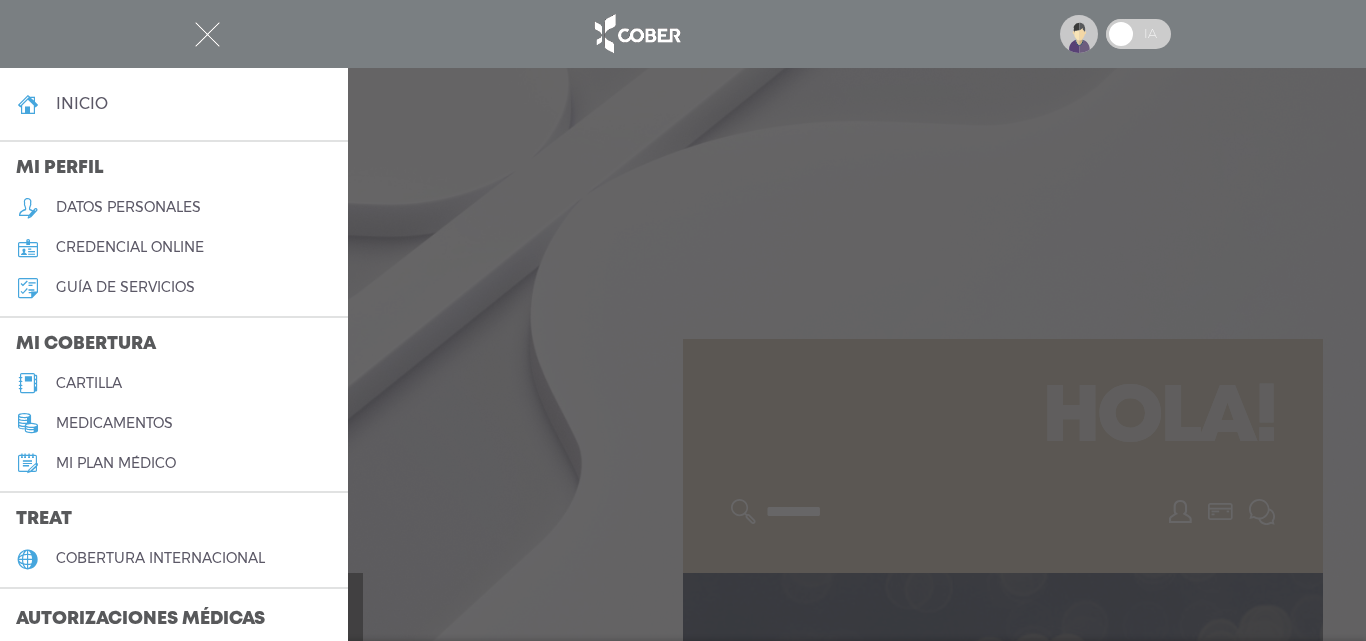 click on "cartilla" at bounding box center [174, 383] 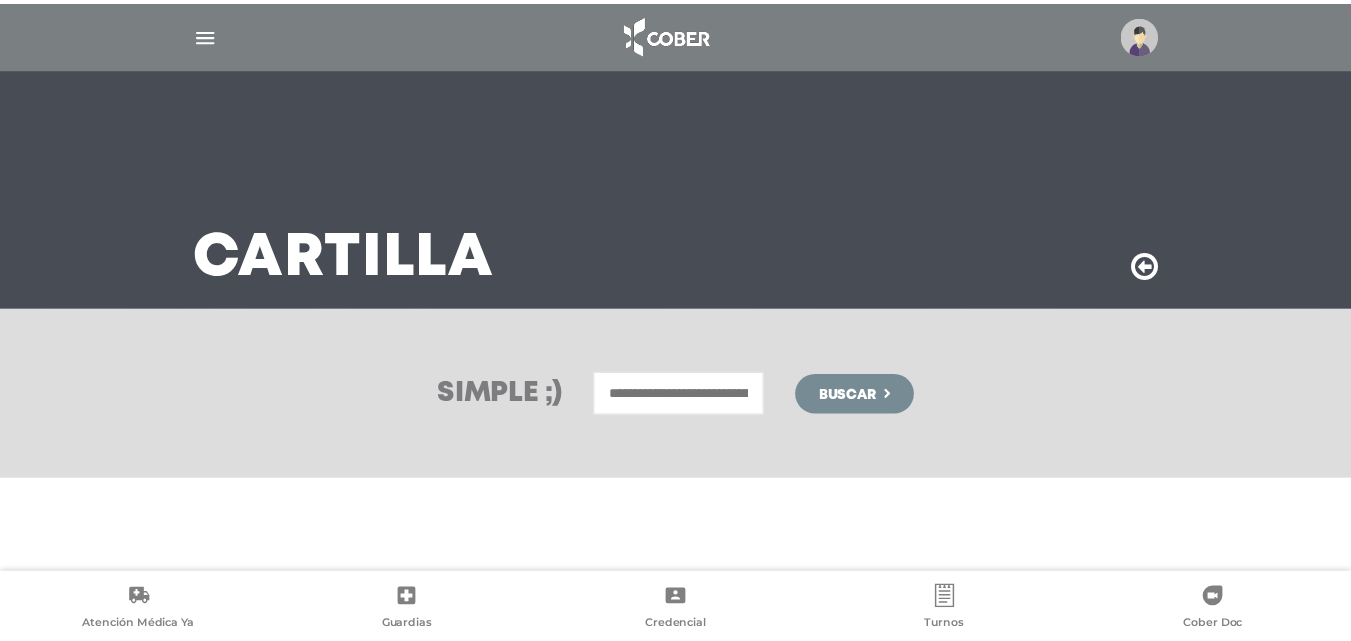 scroll, scrollTop: 0, scrollLeft: 0, axis: both 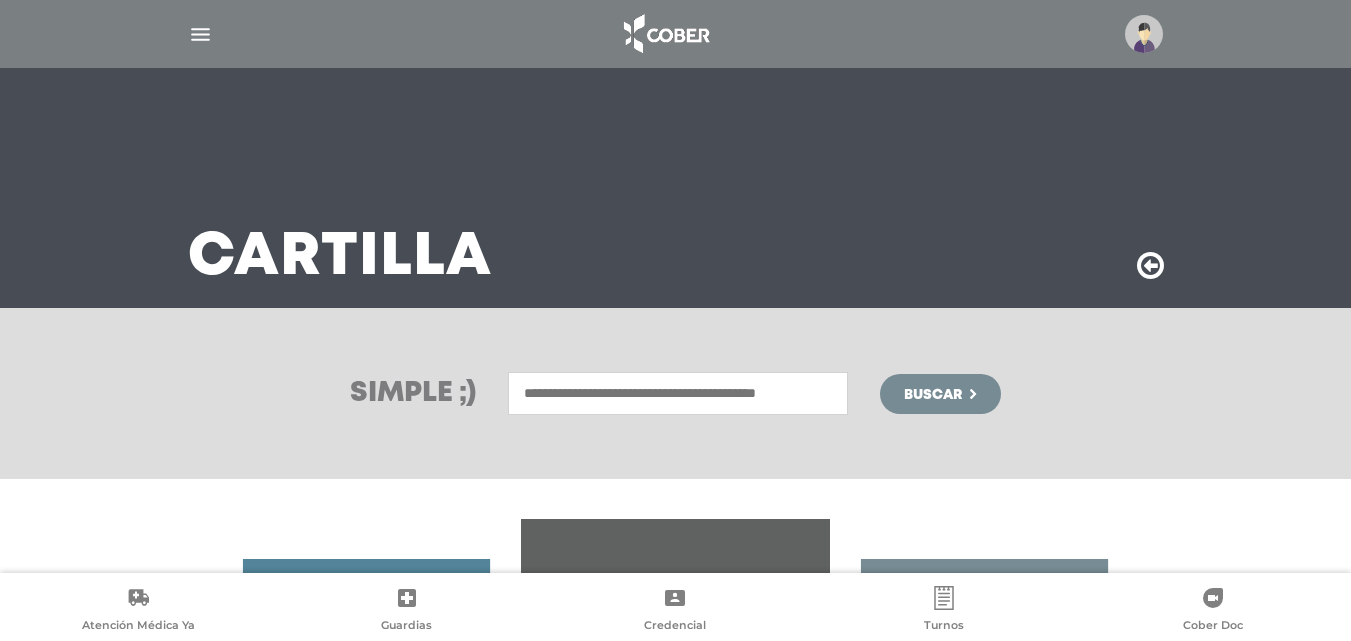 click at bounding box center [678, 393] 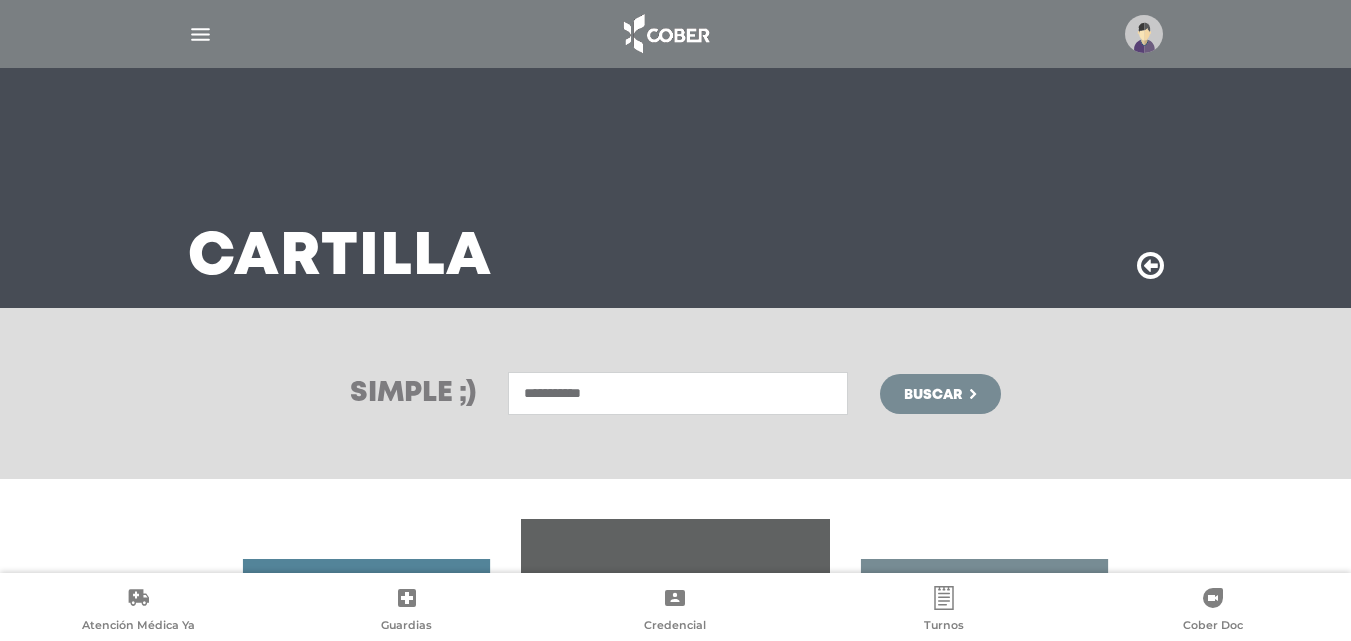type on "**********" 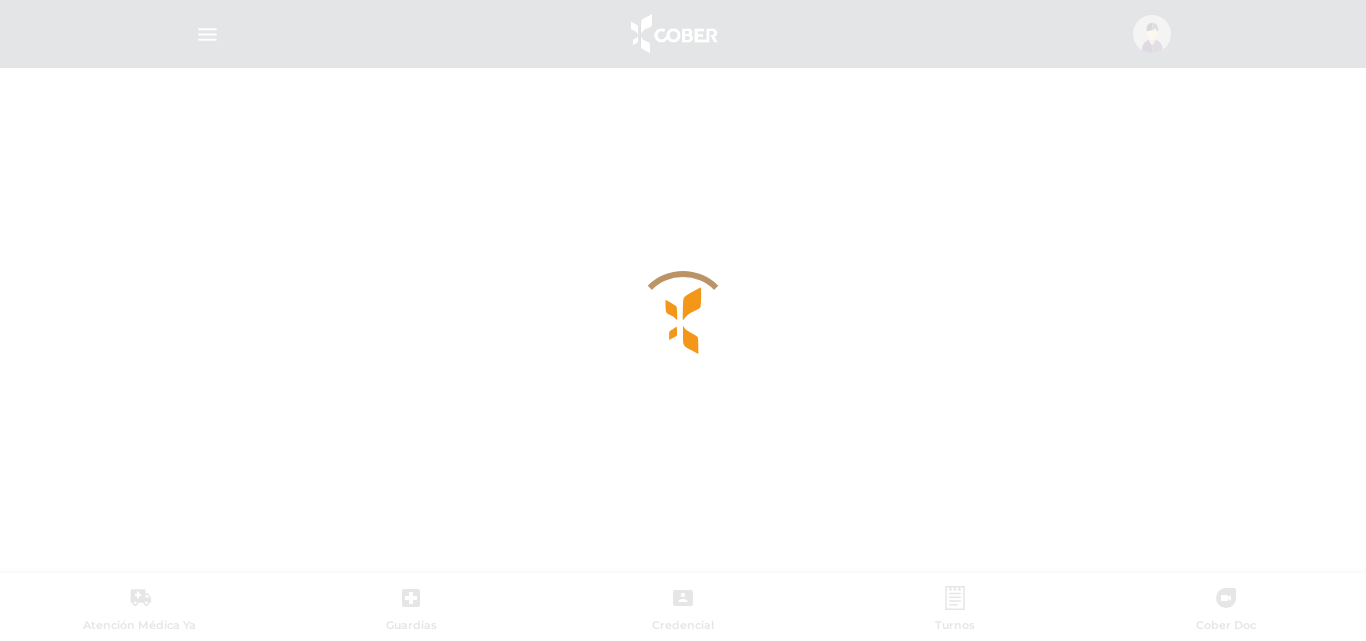 scroll, scrollTop: 0, scrollLeft: 0, axis: both 